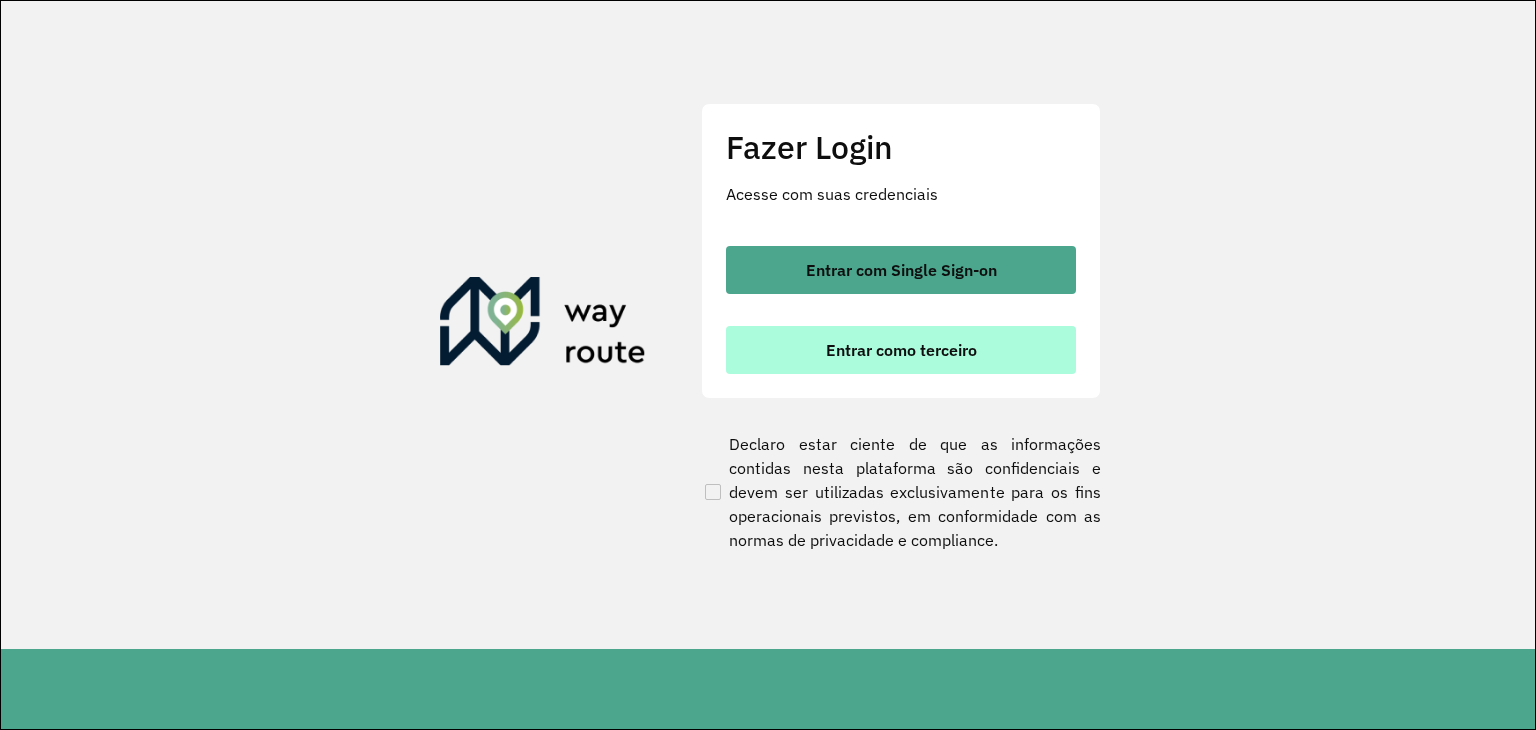 scroll, scrollTop: 0, scrollLeft: 0, axis: both 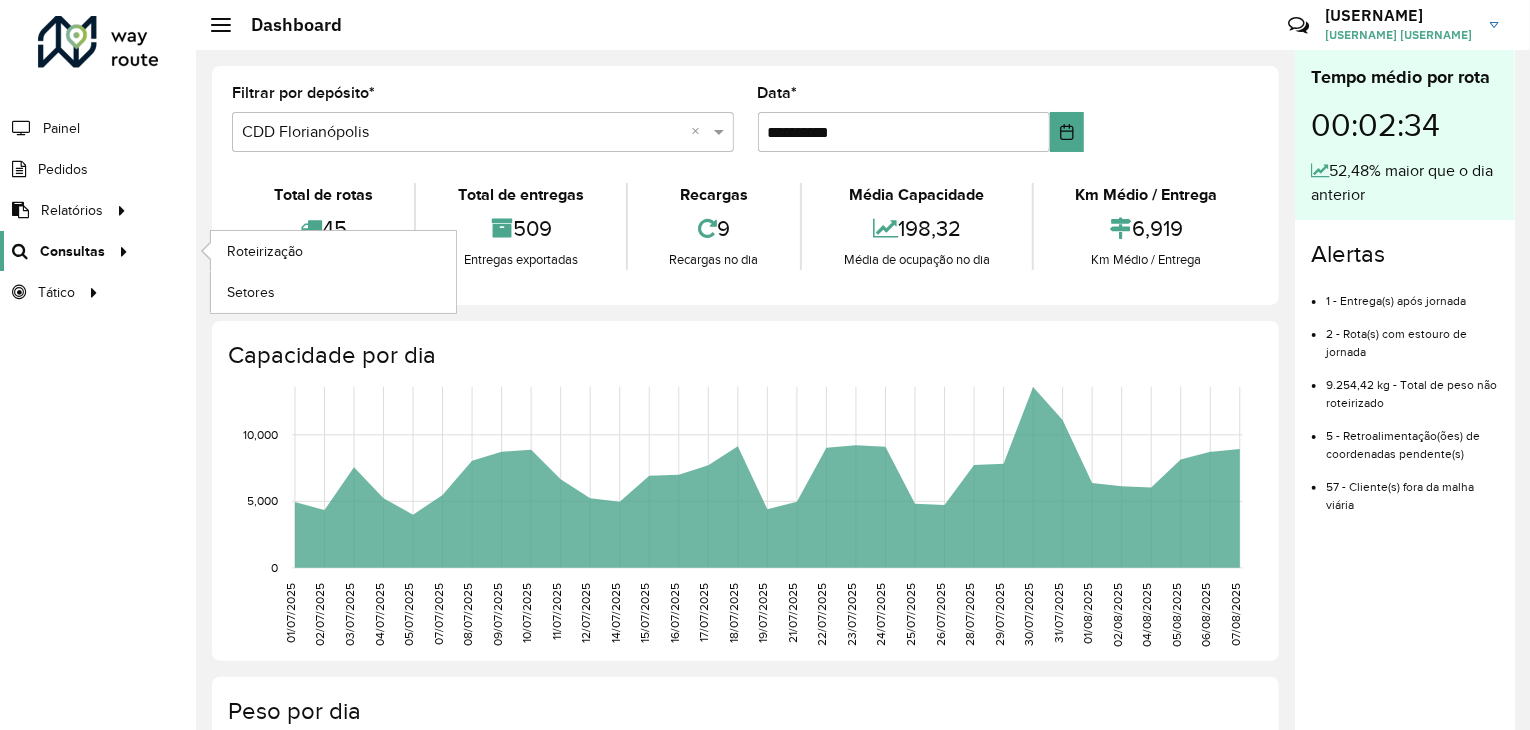 click on "Consultas" 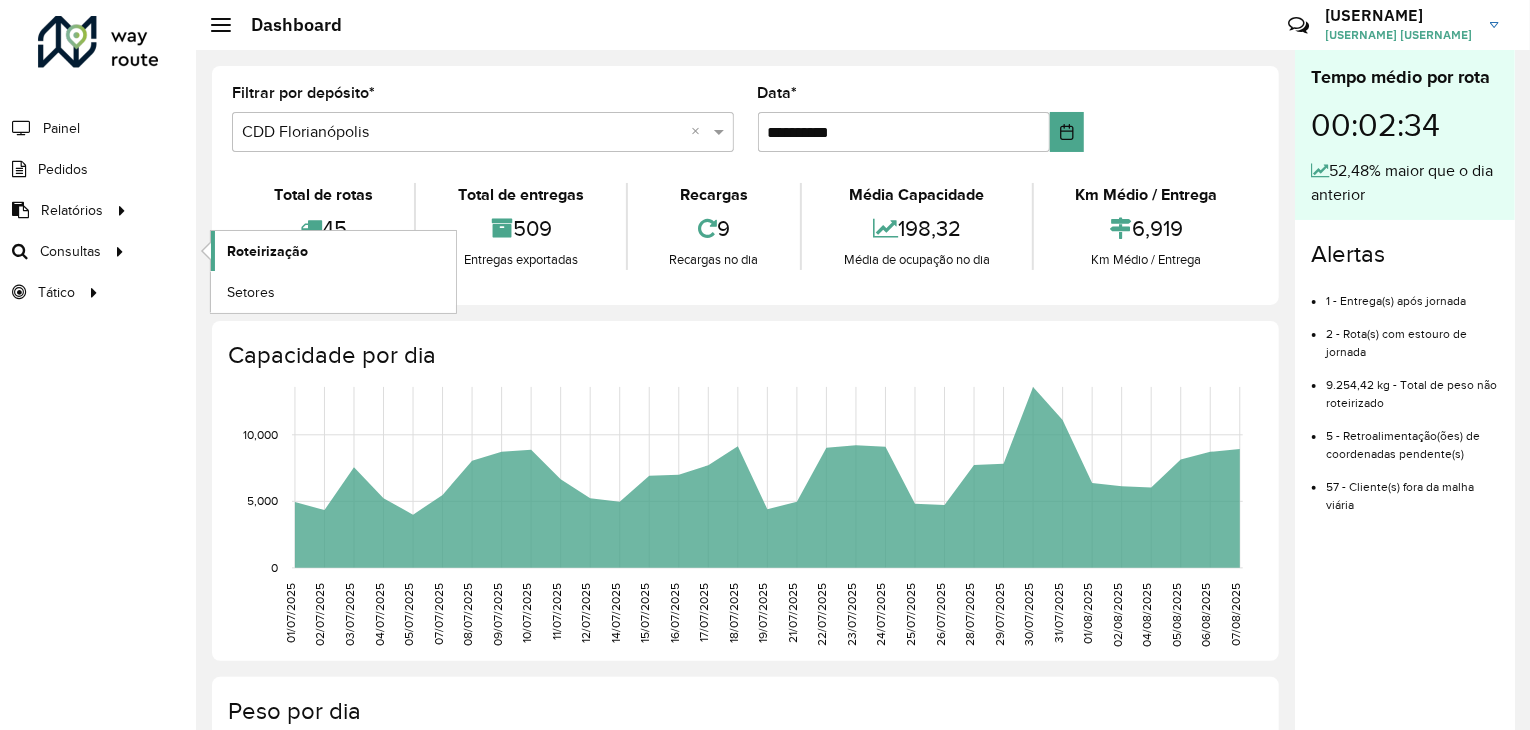 click on "Roteirização" 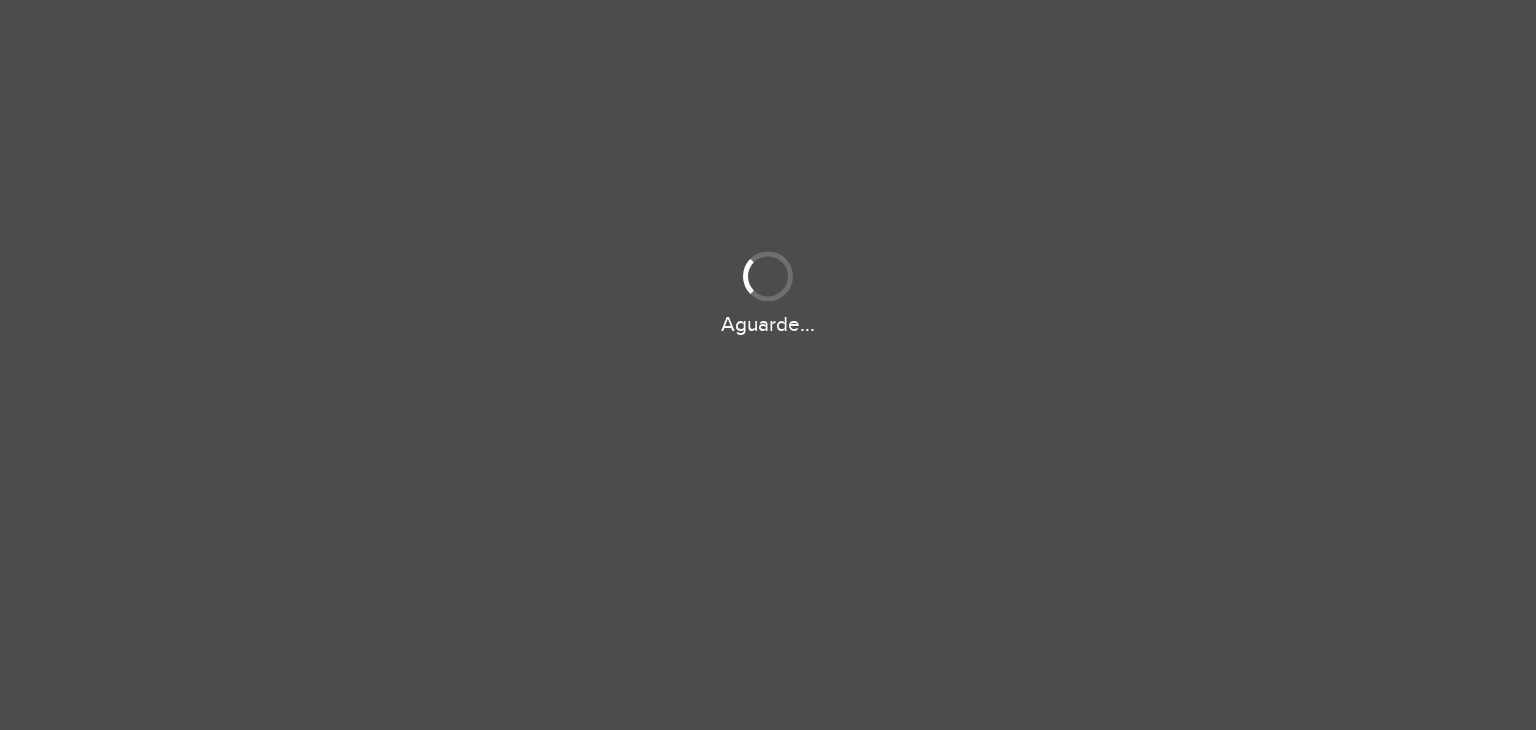 scroll, scrollTop: 0, scrollLeft: 0, axis: both 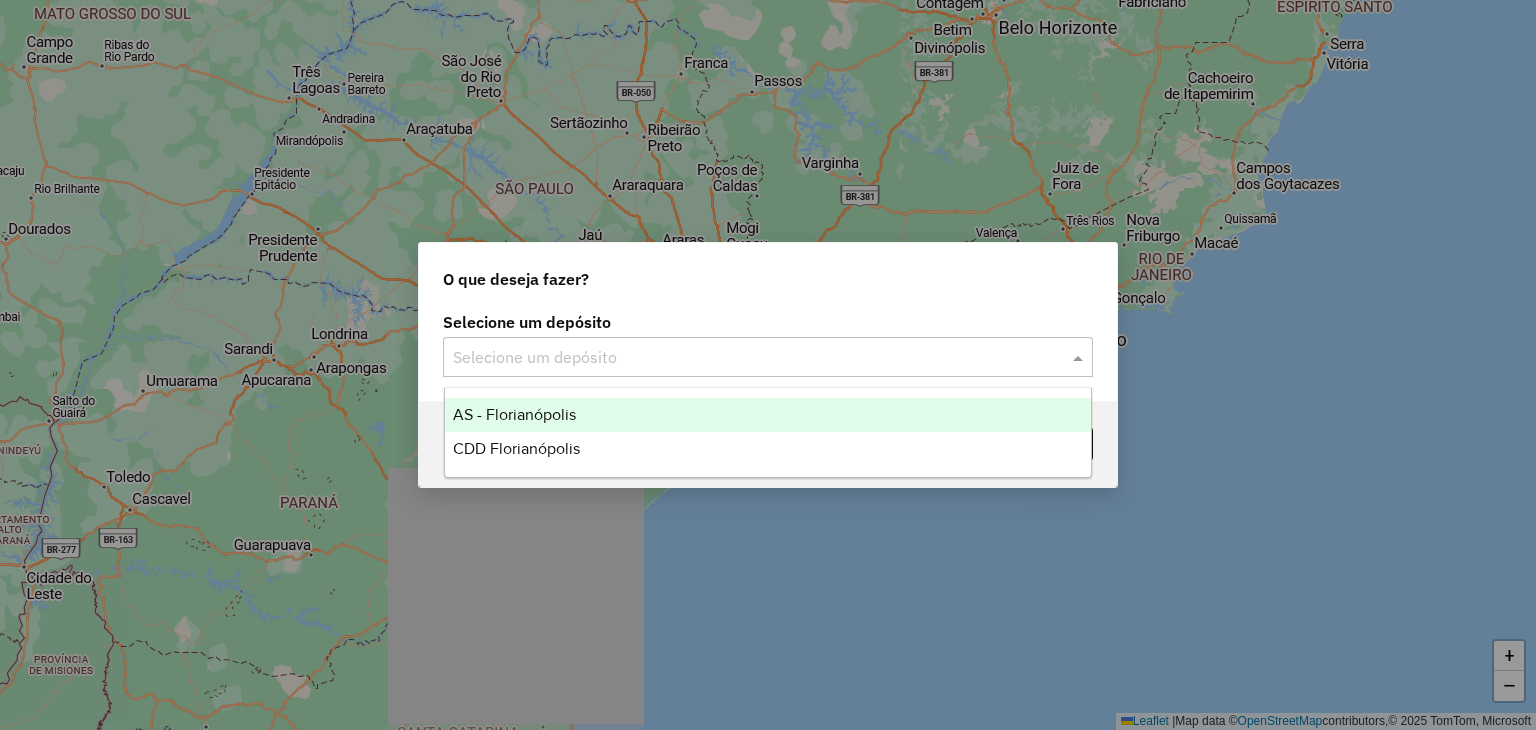 click 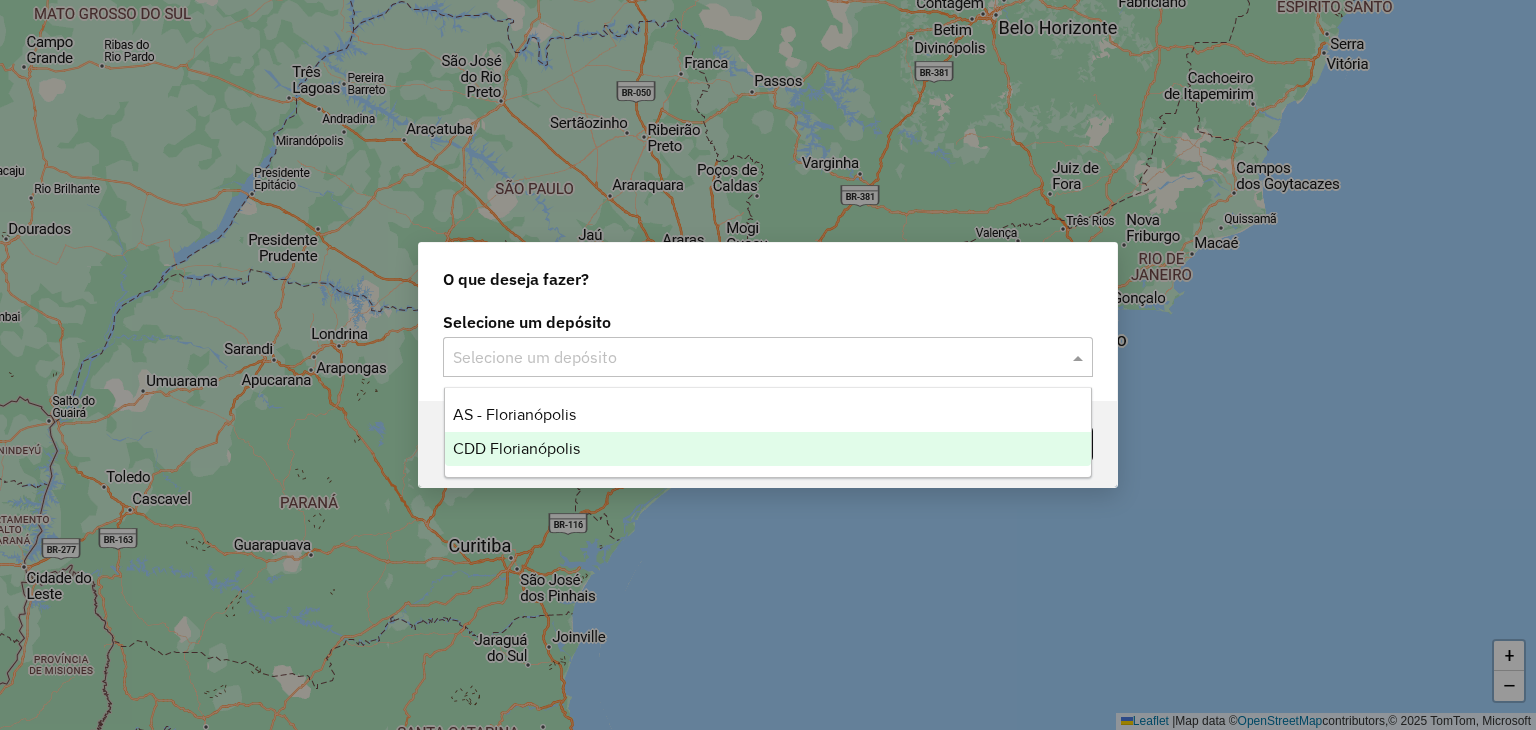click on "CDD Florianópolis" at bounding box center (768, 449) 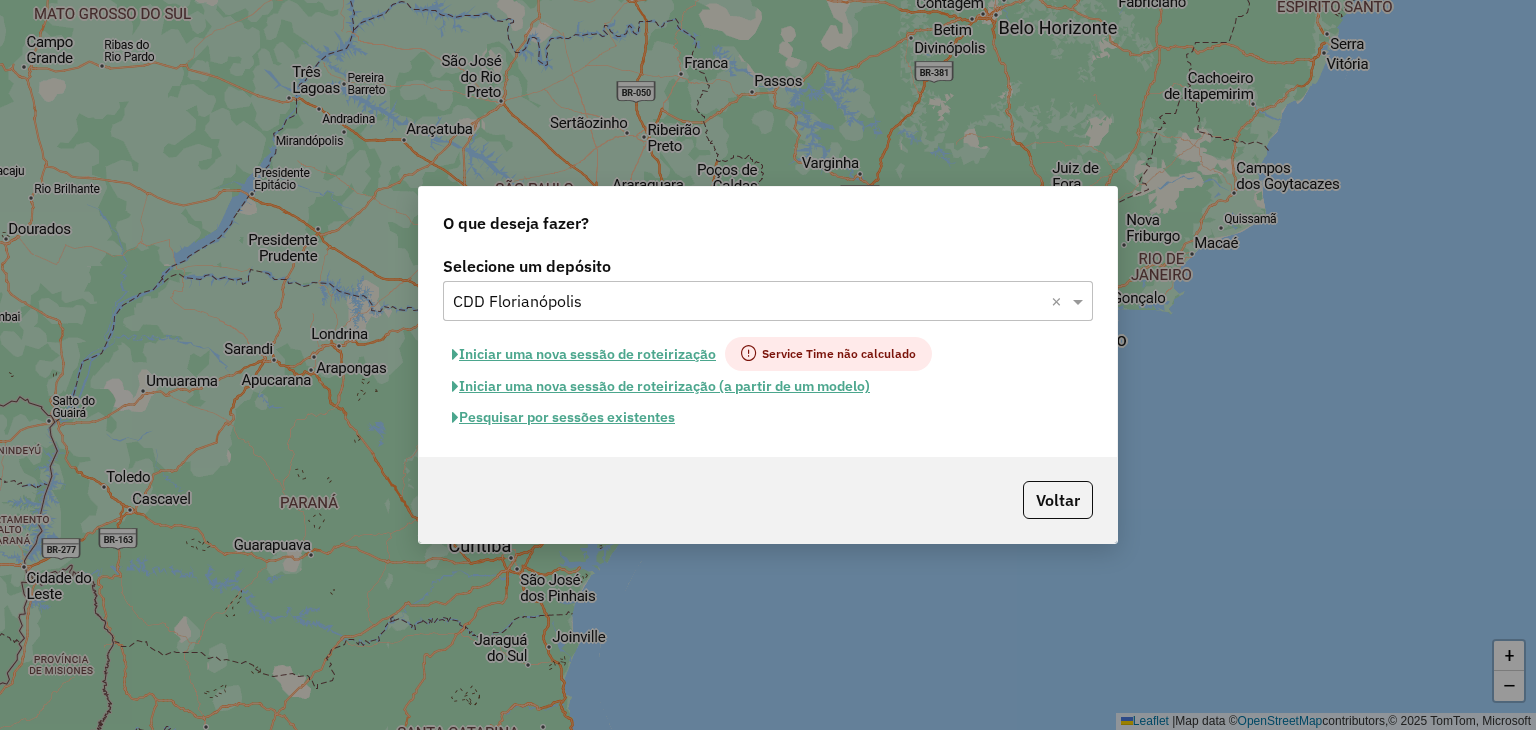 click on "Pesquisar por sessões existentes" 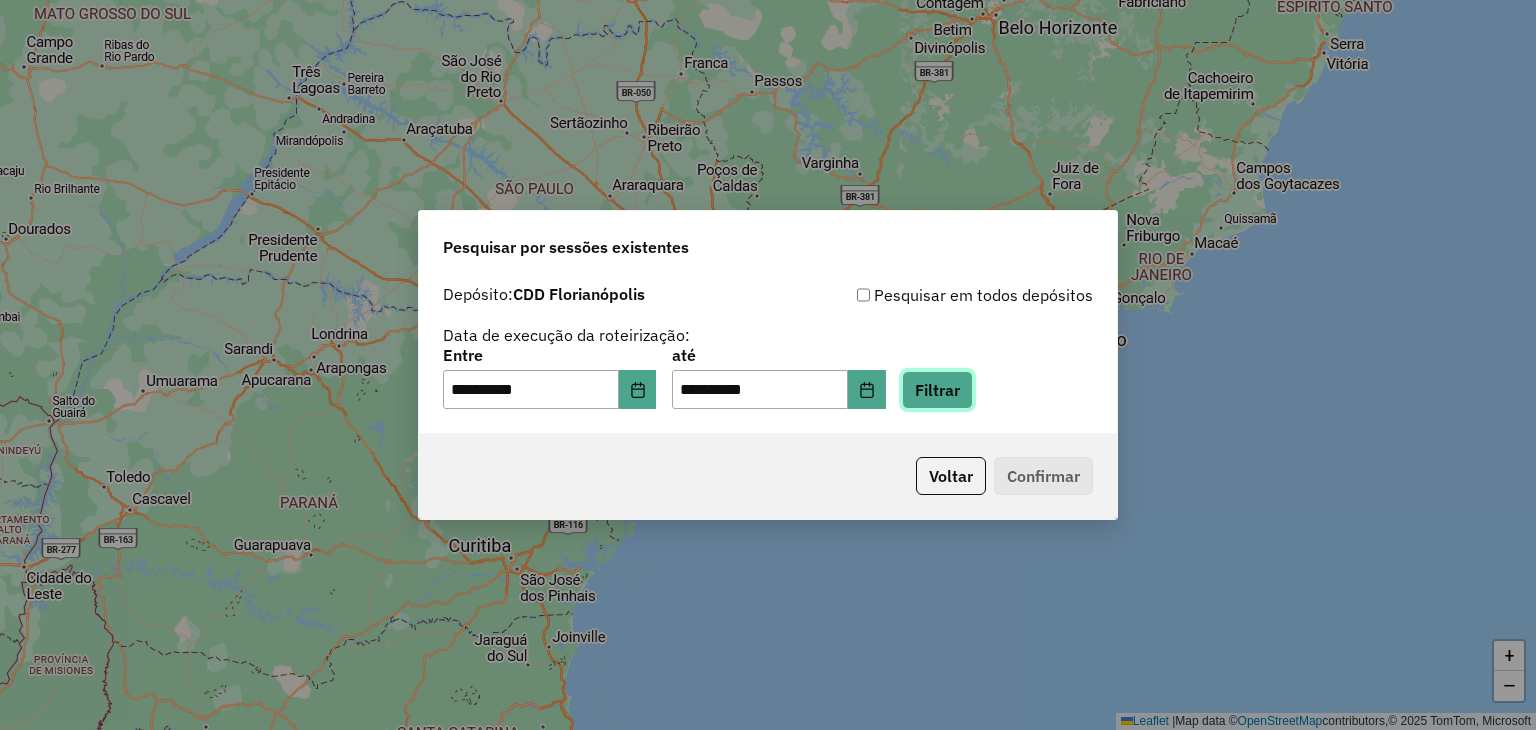 click on "Filtrar" 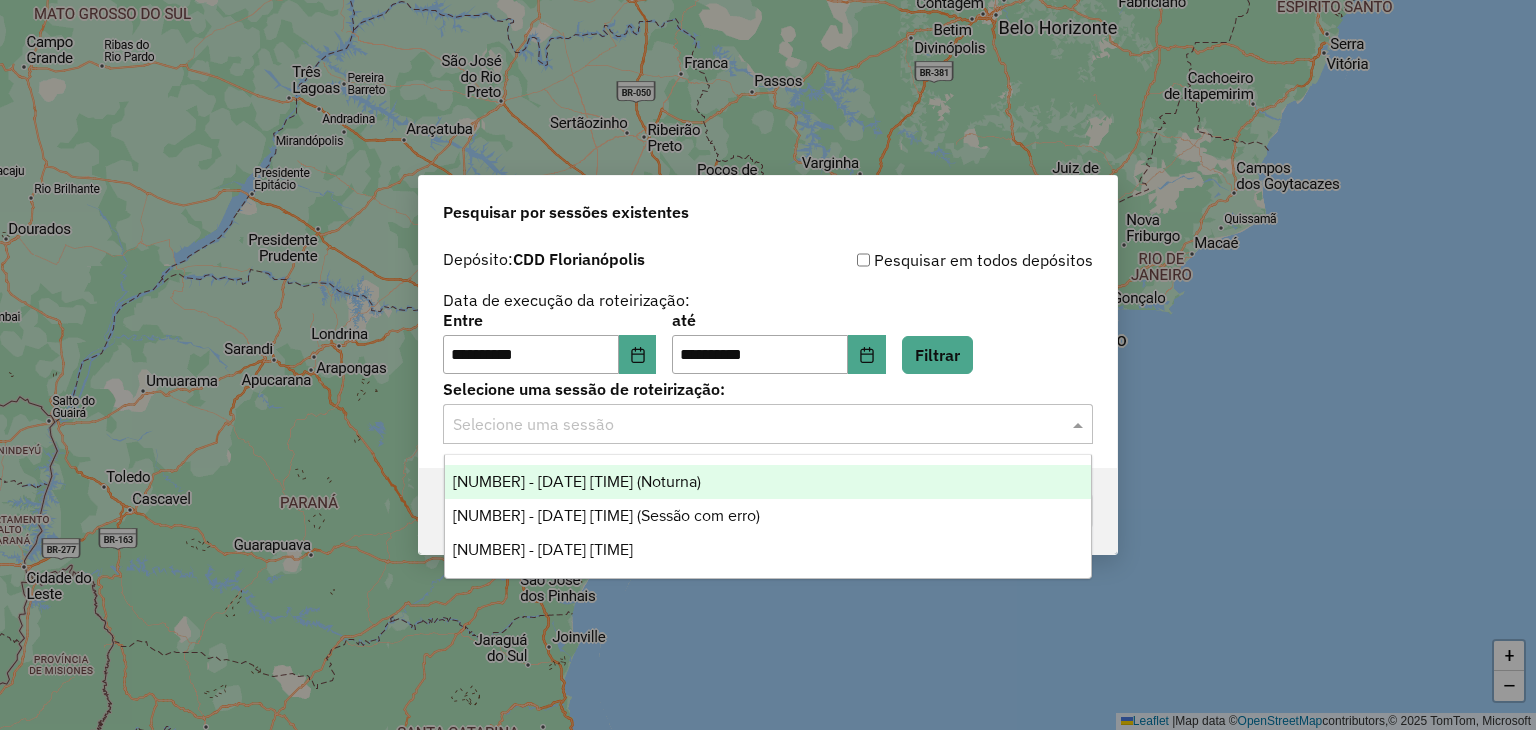click 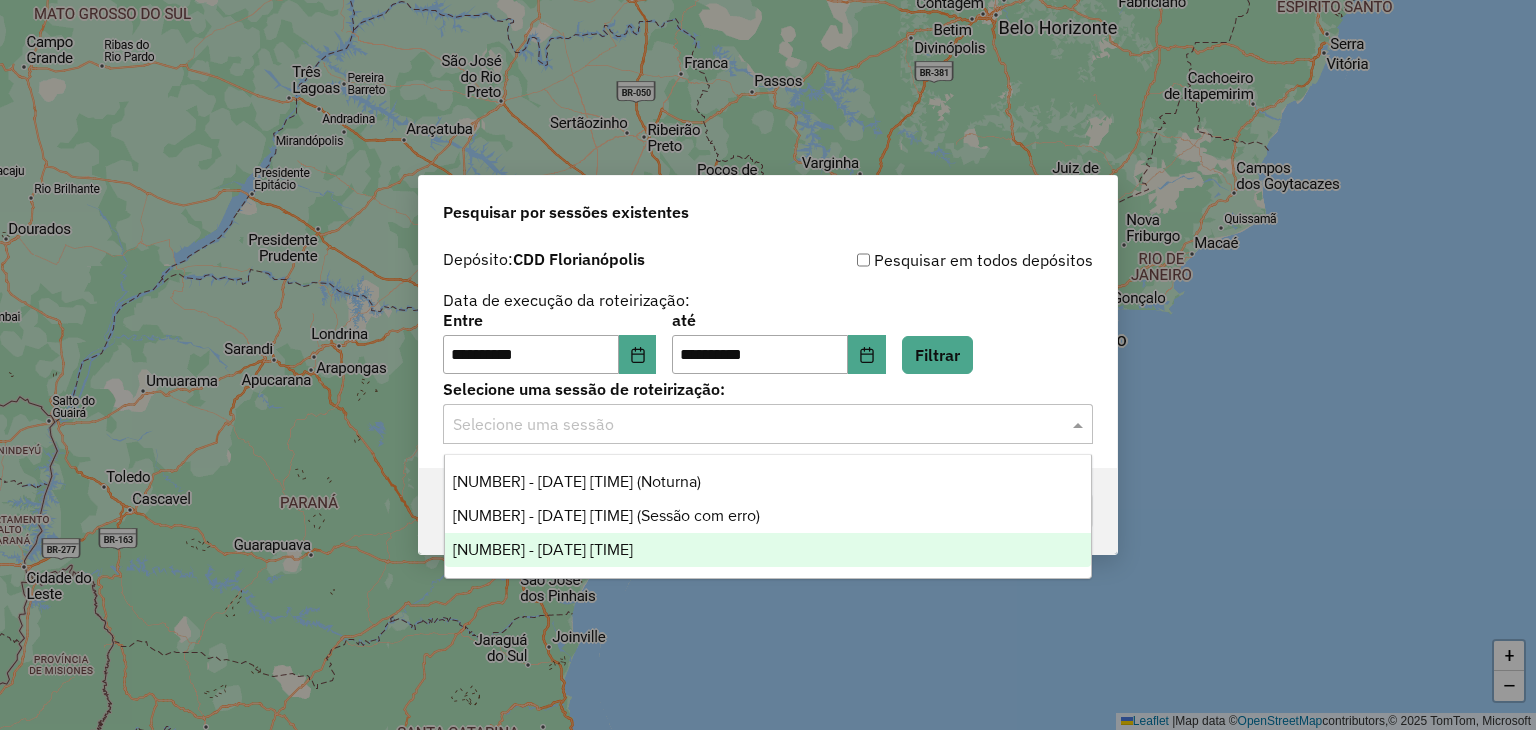 click on "1225475 - 07/08/2025 18:51" at bounding box center [768, 550] 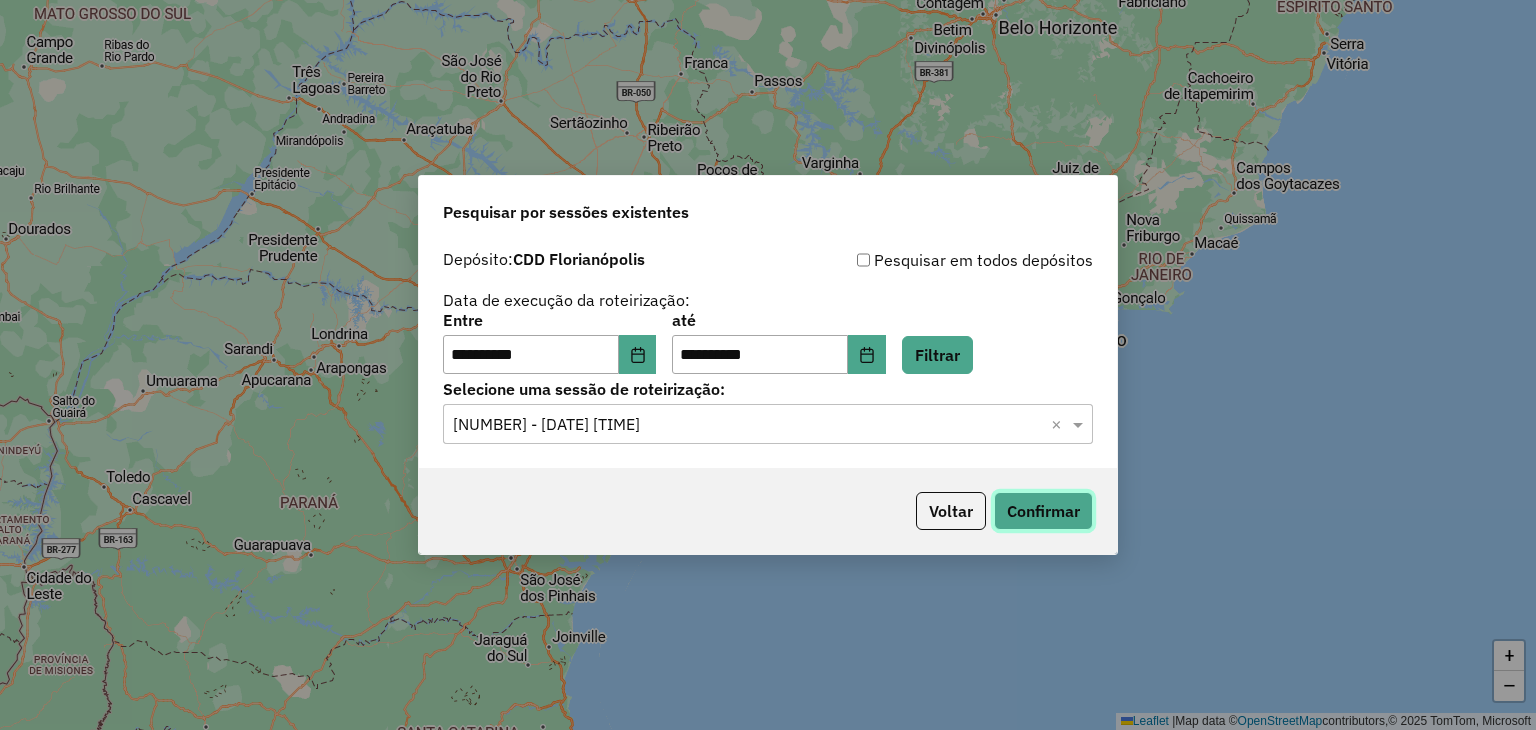 click on "Confirmar" 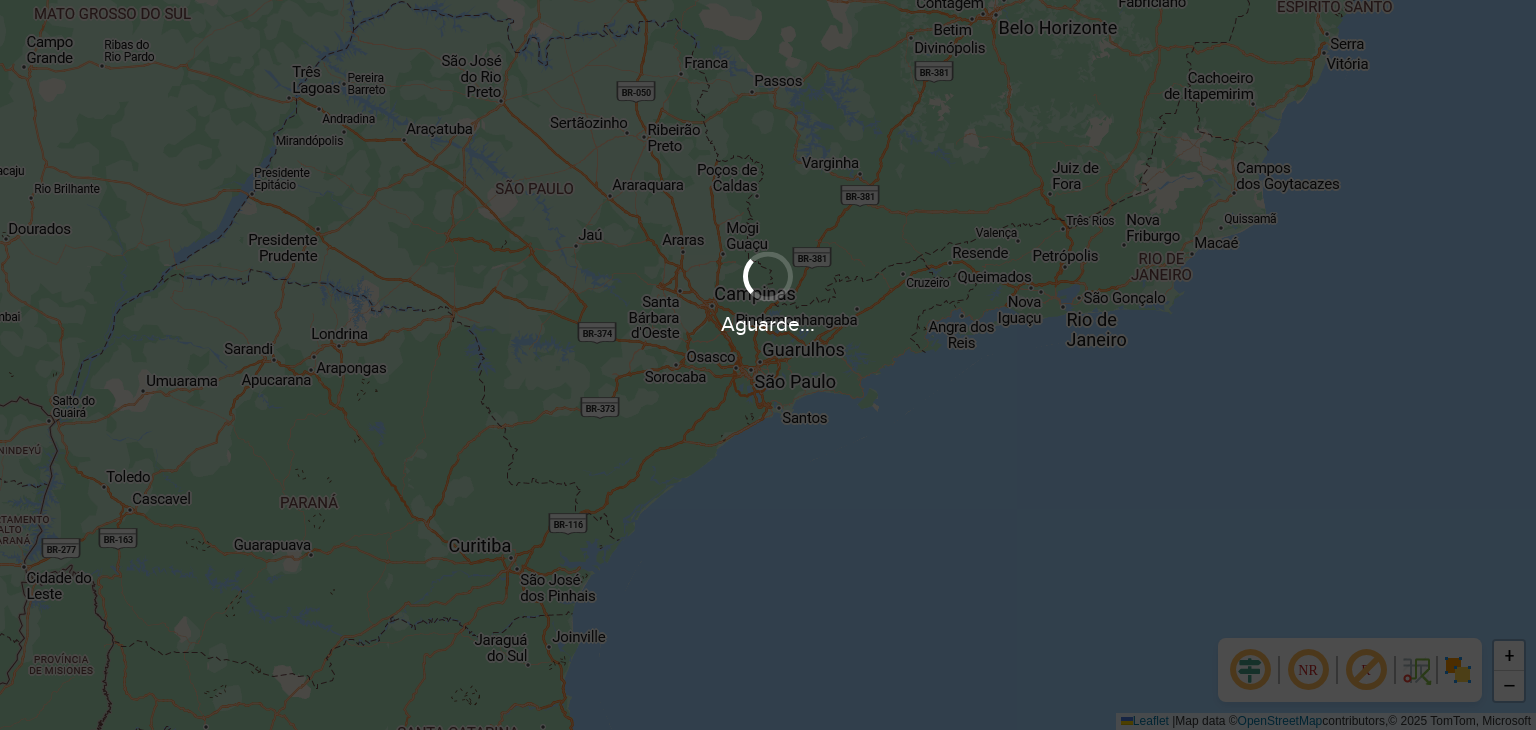 scroll, scrollTop: 0, scrollLeft: 0, axis: both 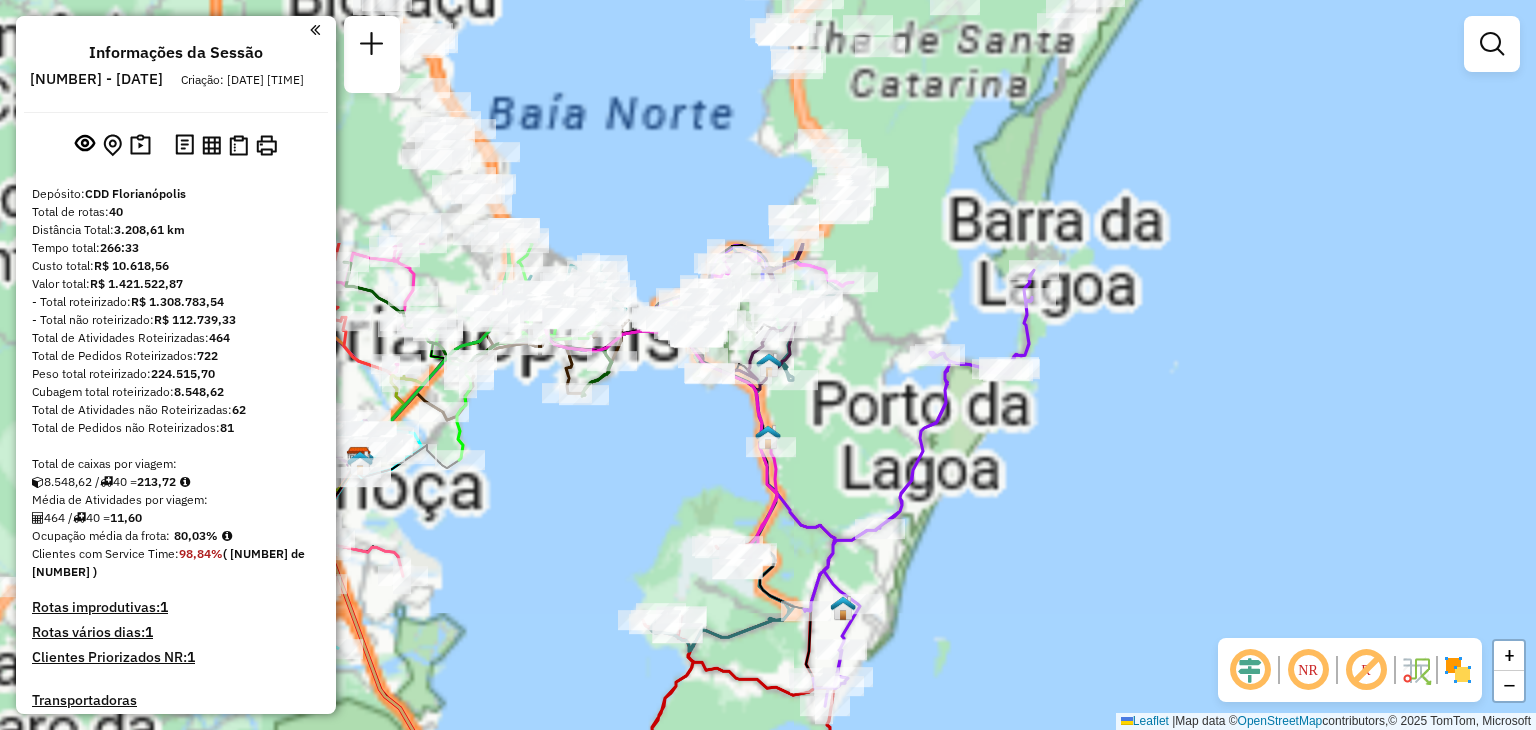 drag, startPoint x: 752, startPoint y: 197, endPoint x: 1080, endPoint y: 489, distance: 439.14462 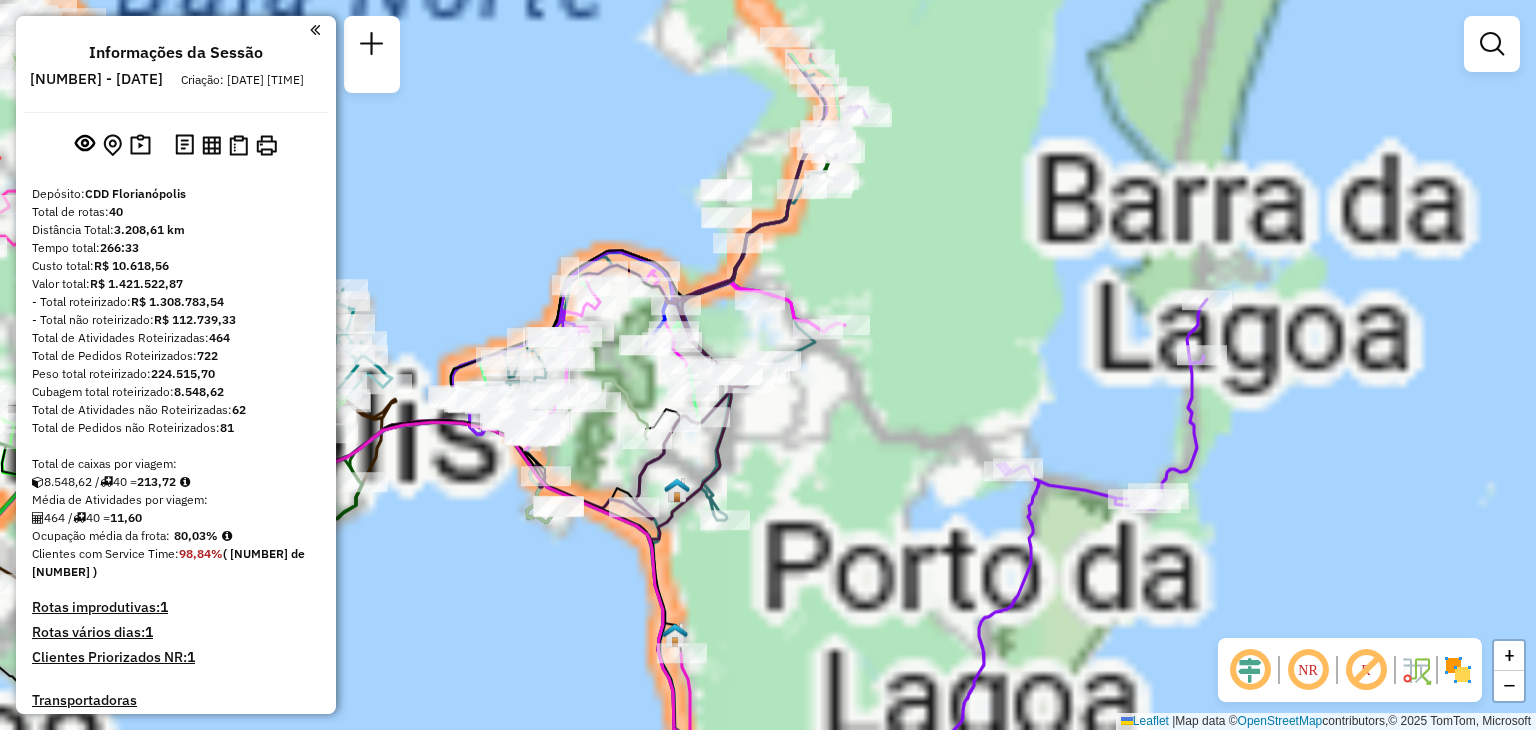 drag, startPoint x: 900, startPoint y: 191, endPoint x: 934, endPoint y: 324, distance: 137.2771 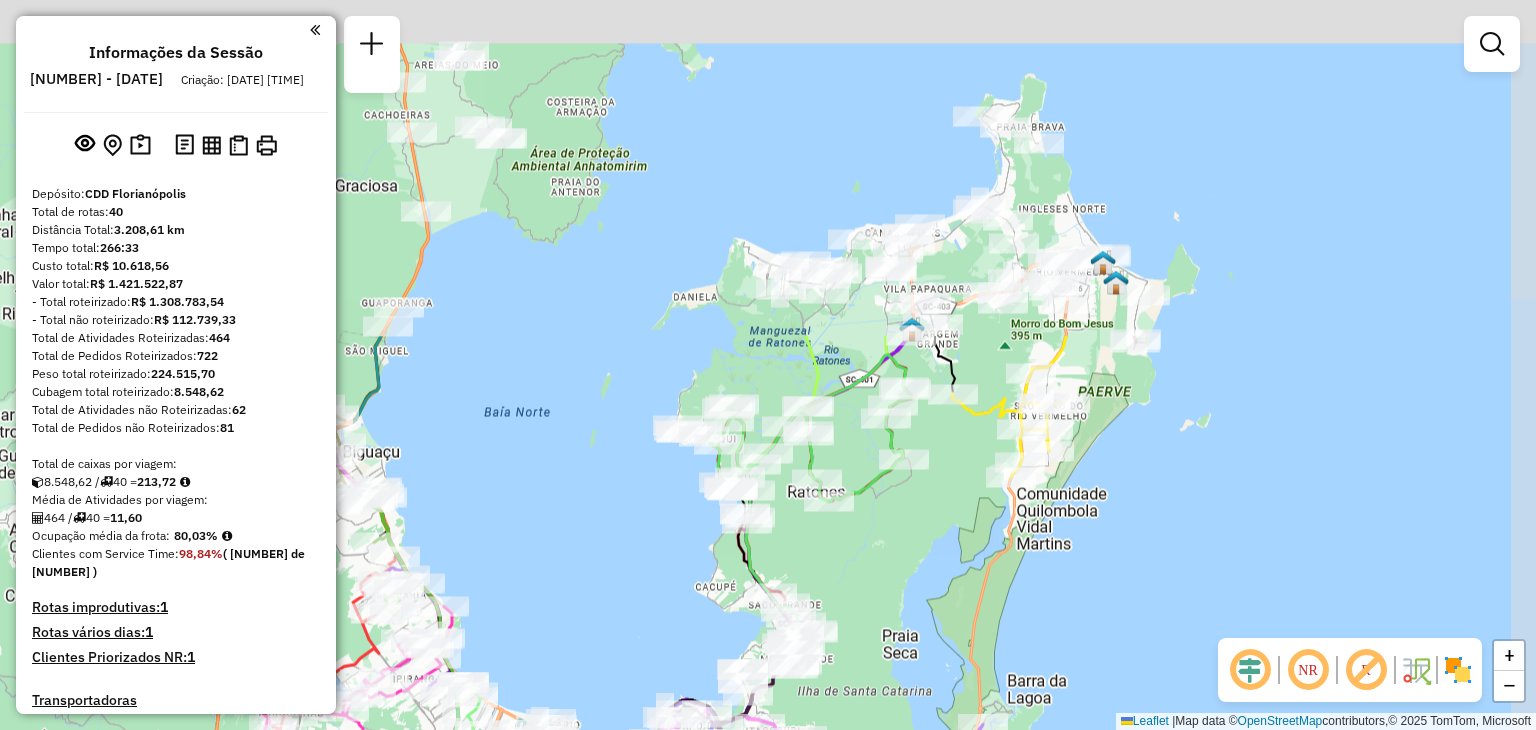 drag, startPoint x: 992, startPoint y: 192, endPoint x: 906, endPoint y: 604, distance: 420.88004 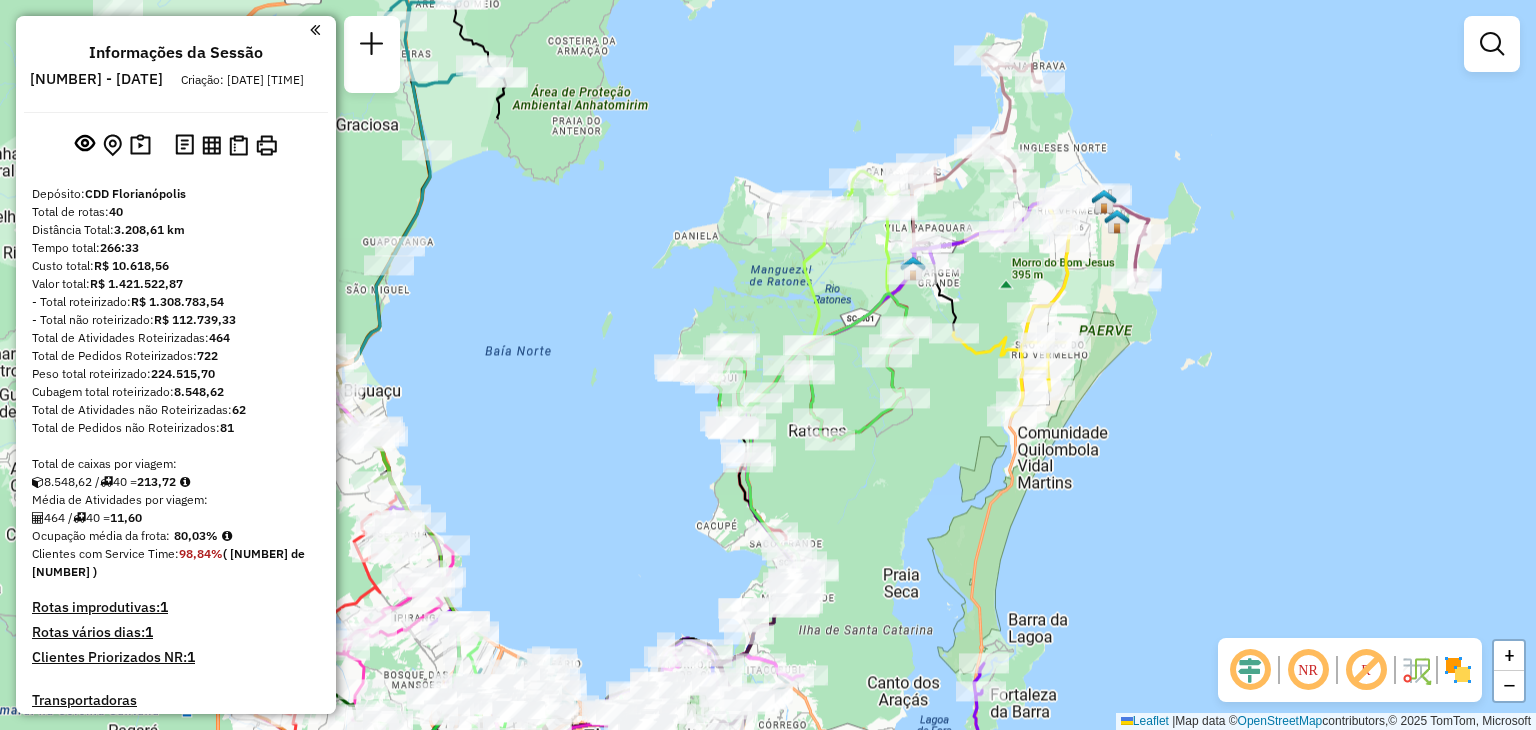 drag, startPoint x: 862, startPoint y: 579, endPoint x: 864, endPoint y: 515, distance: 64.03124 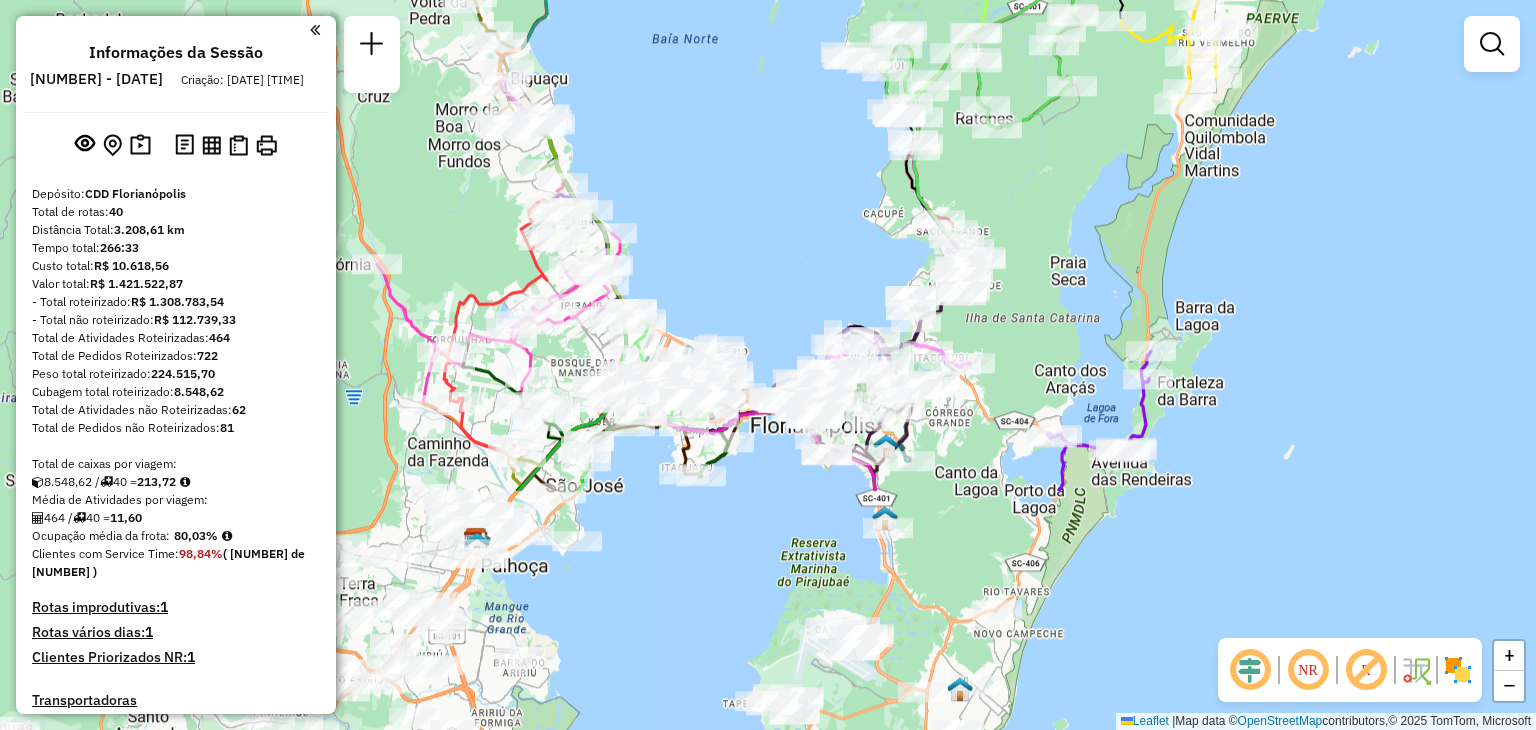 drag, startPoint x: 936, startPoint y: 533, endPoint x: 1104, endPoint y: 221, distance: 354.35574 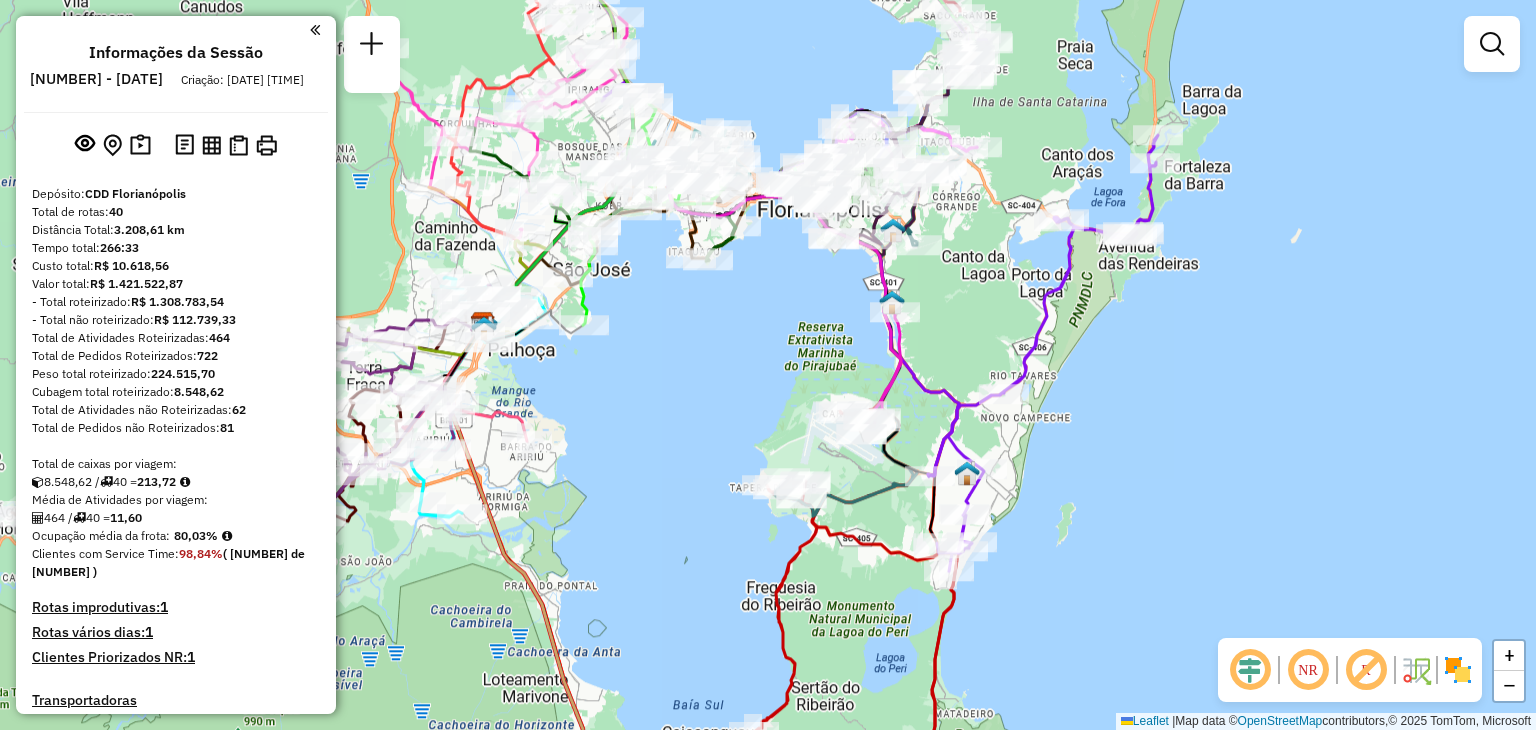 drag, startPoint x: 972, startPoint y: 487, endPoint x: 1000, endPoint y: 418, distance: 74.46476 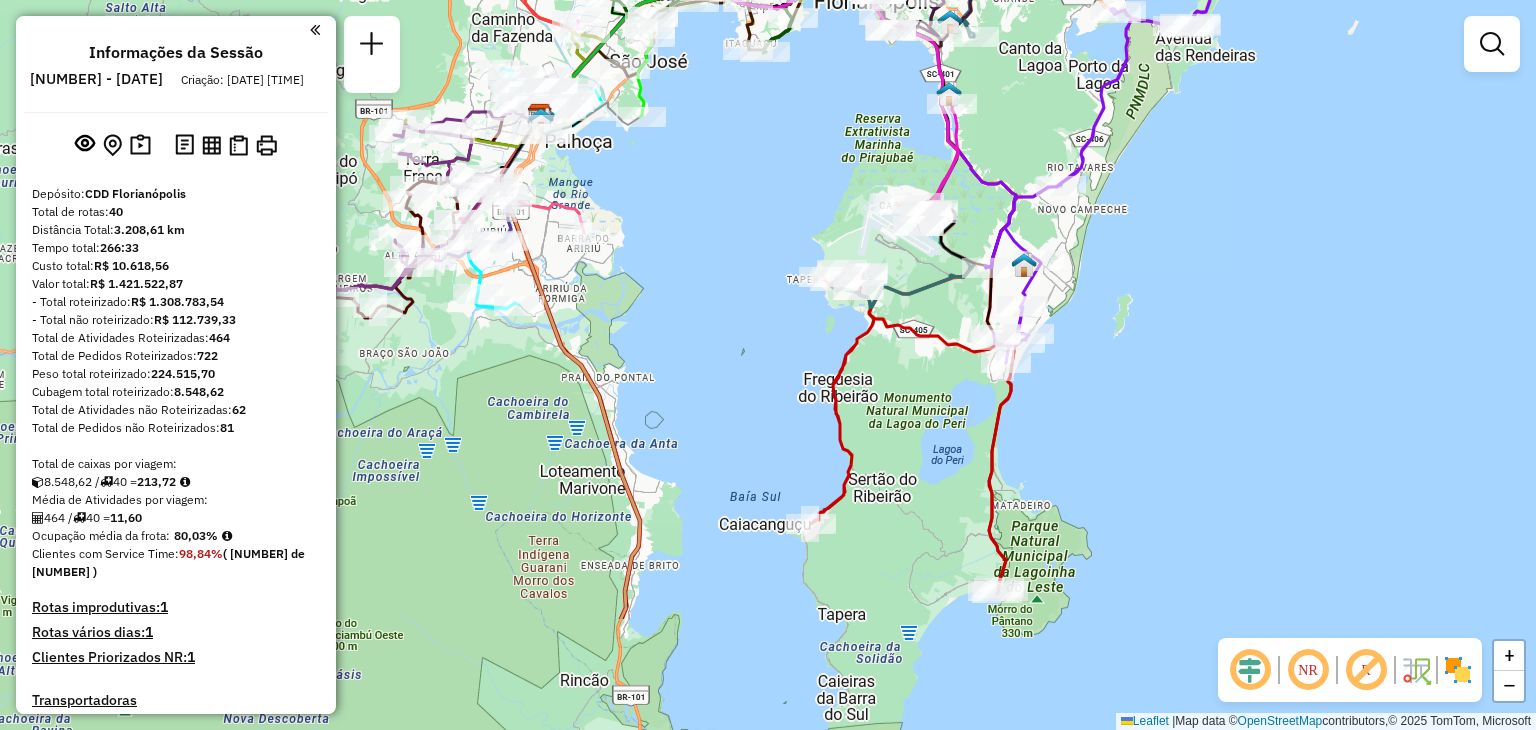 drag, startPoint x: 990, startPoint y: 613, endPoint x: 911, endPoint y: 481, distance: 153.83432 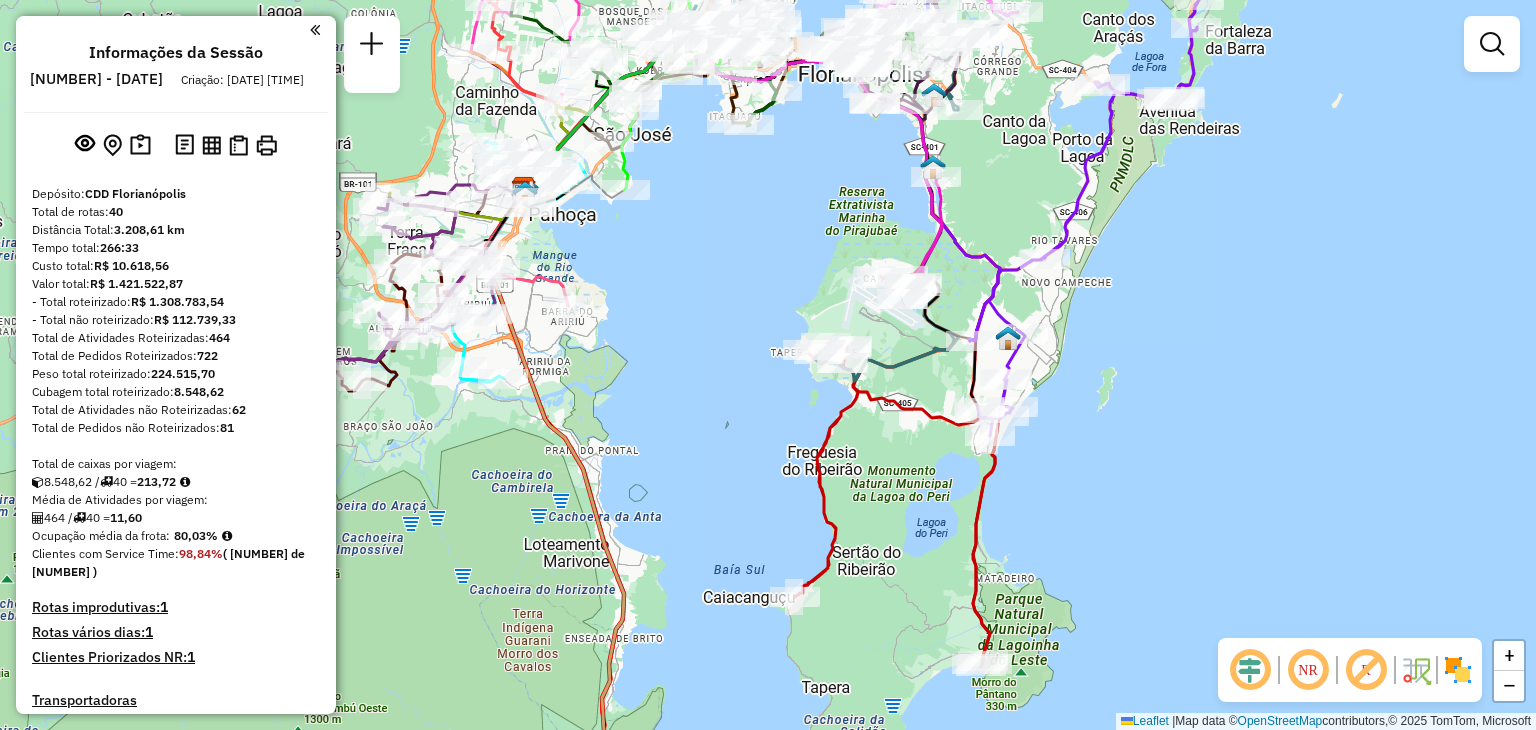 drag, startPoint x: 1168, startPoint y: 321, endPoint x: 1152, endPoint y: 393, distance: 73.756355 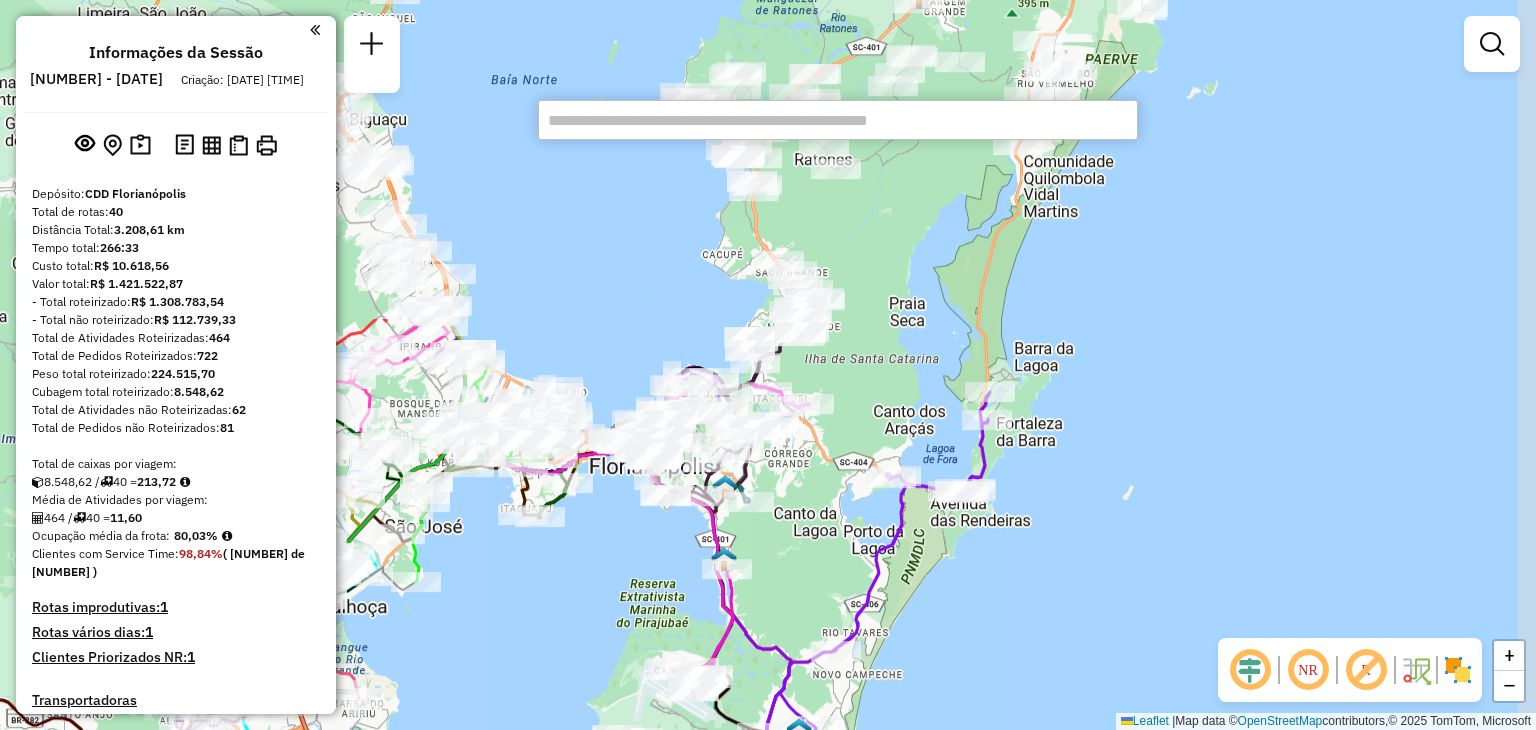 drag, startPoint x: 756, startPoint y: 257, endPoint x: 547, endPoint y: 649, distance: 444.2353 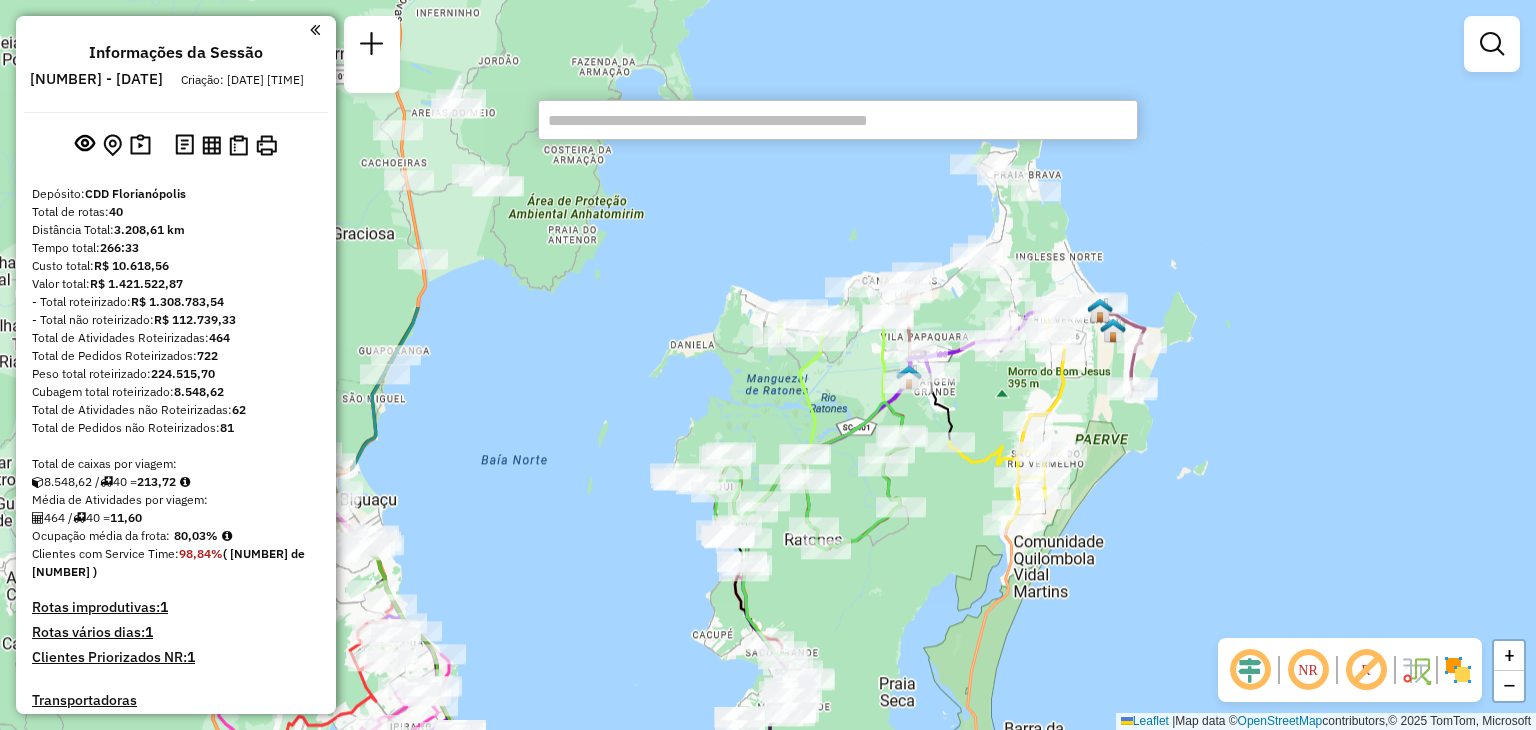 drag, startPoint x: 878, startPoint y: 261, endPoint x: 868, endPoint y: 641, distance: 380.13156 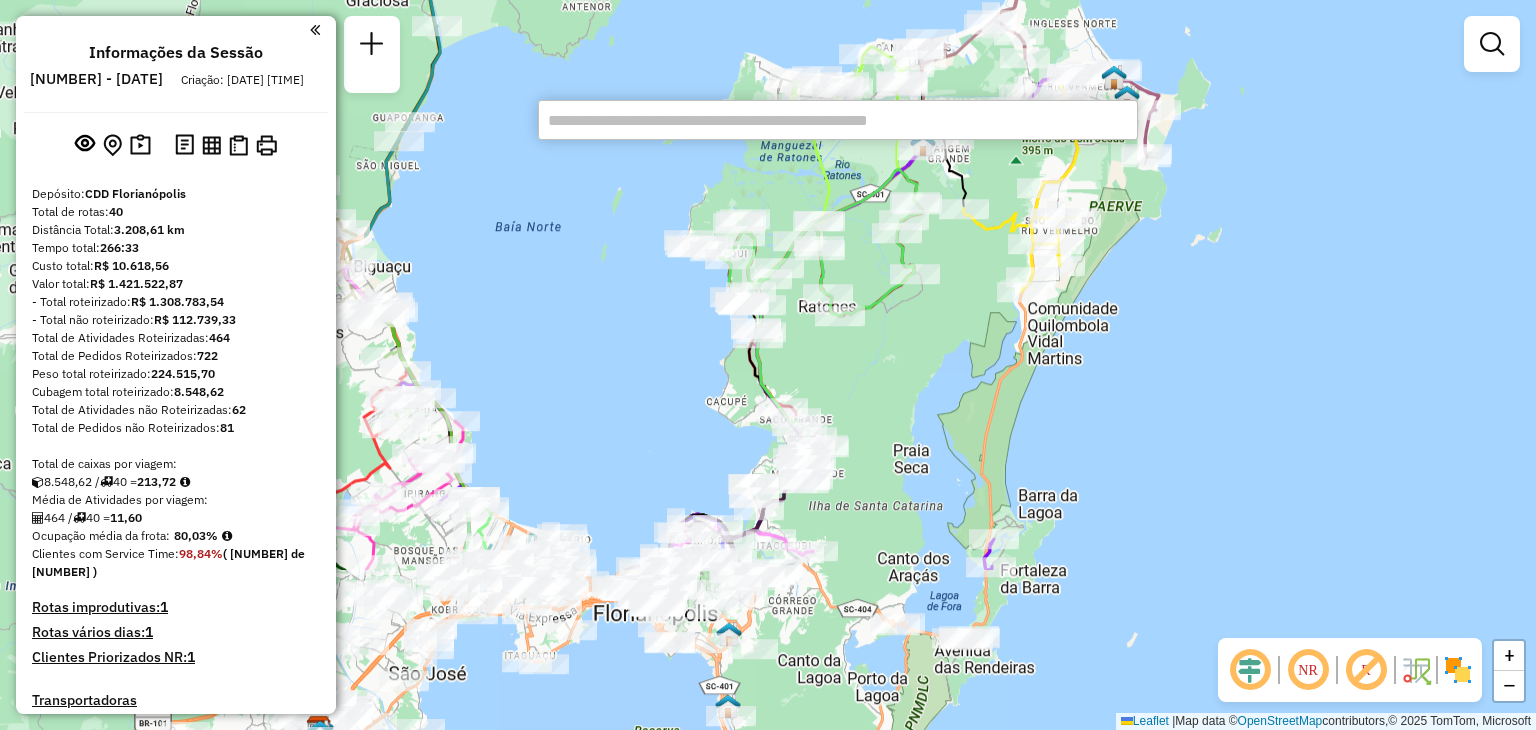 drag, startPoint x: 1399, startPoint y: 539, endPoint x: 1420, endPoint y: 309, distance: 230.95671 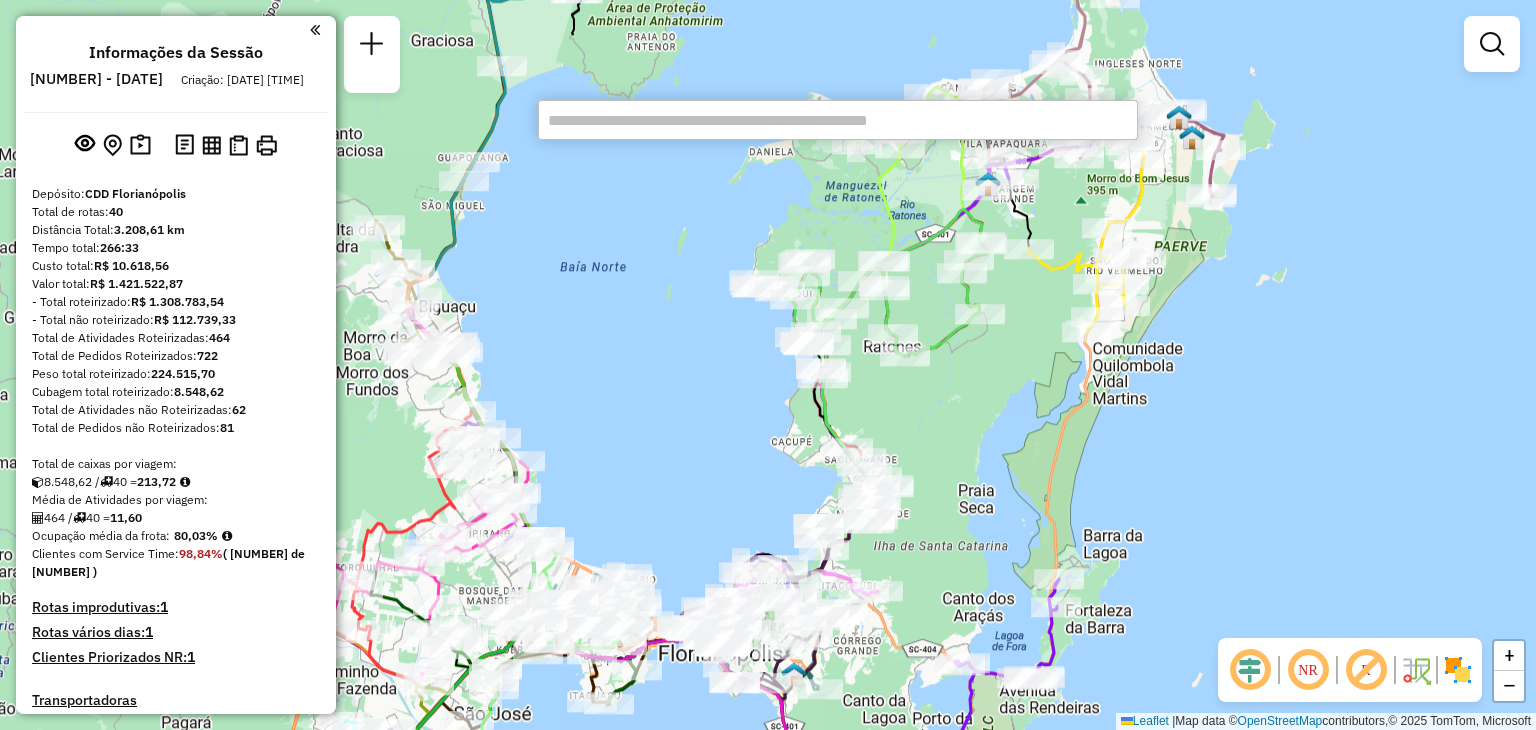 drag, startPoint x: 892, startPoint y: 363, endPoint x: 951, endPoint y: 404, distance: 71.84706 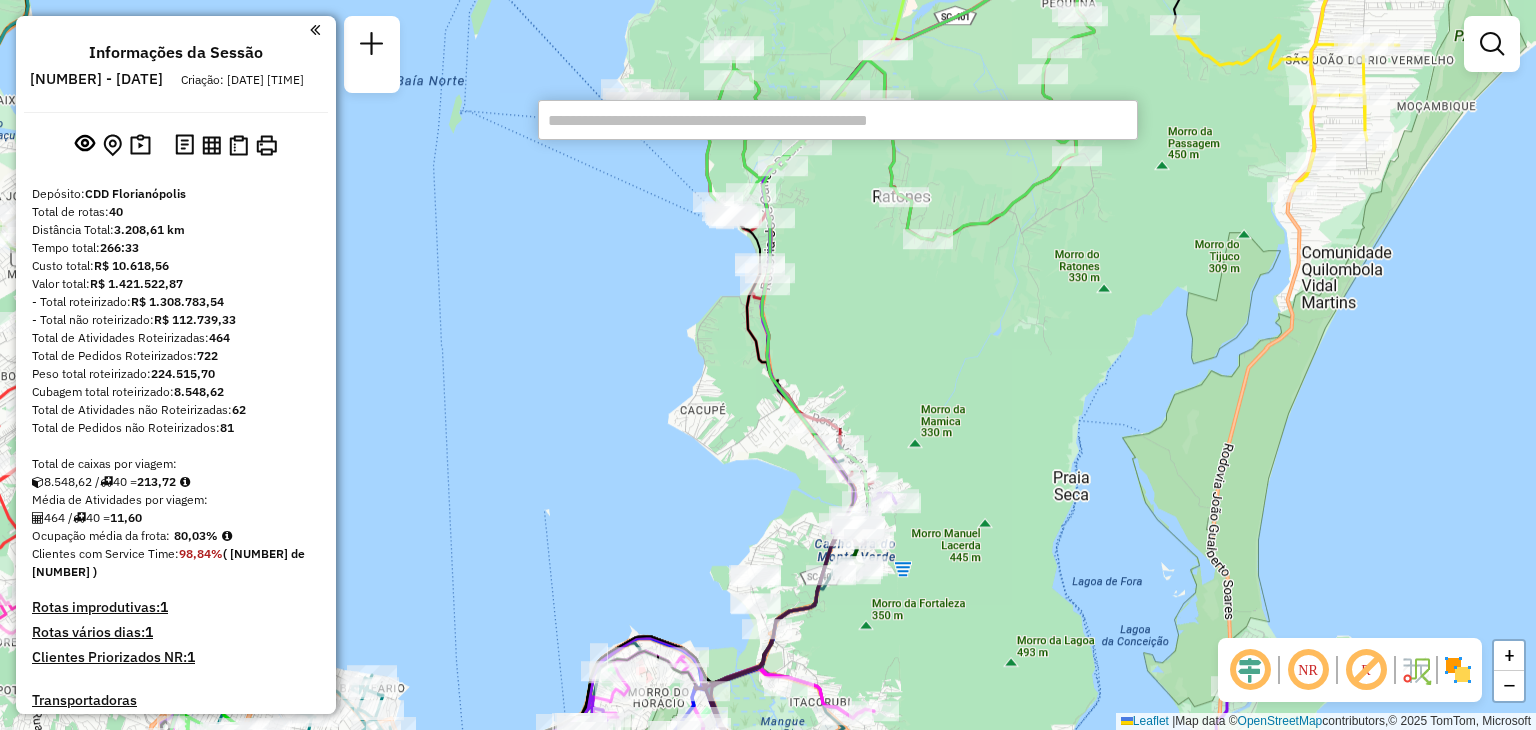 drag, startPoint x: 802, startPoint y: 398, endPoint x: 876, endPoint y: 348, distance: 89.30846 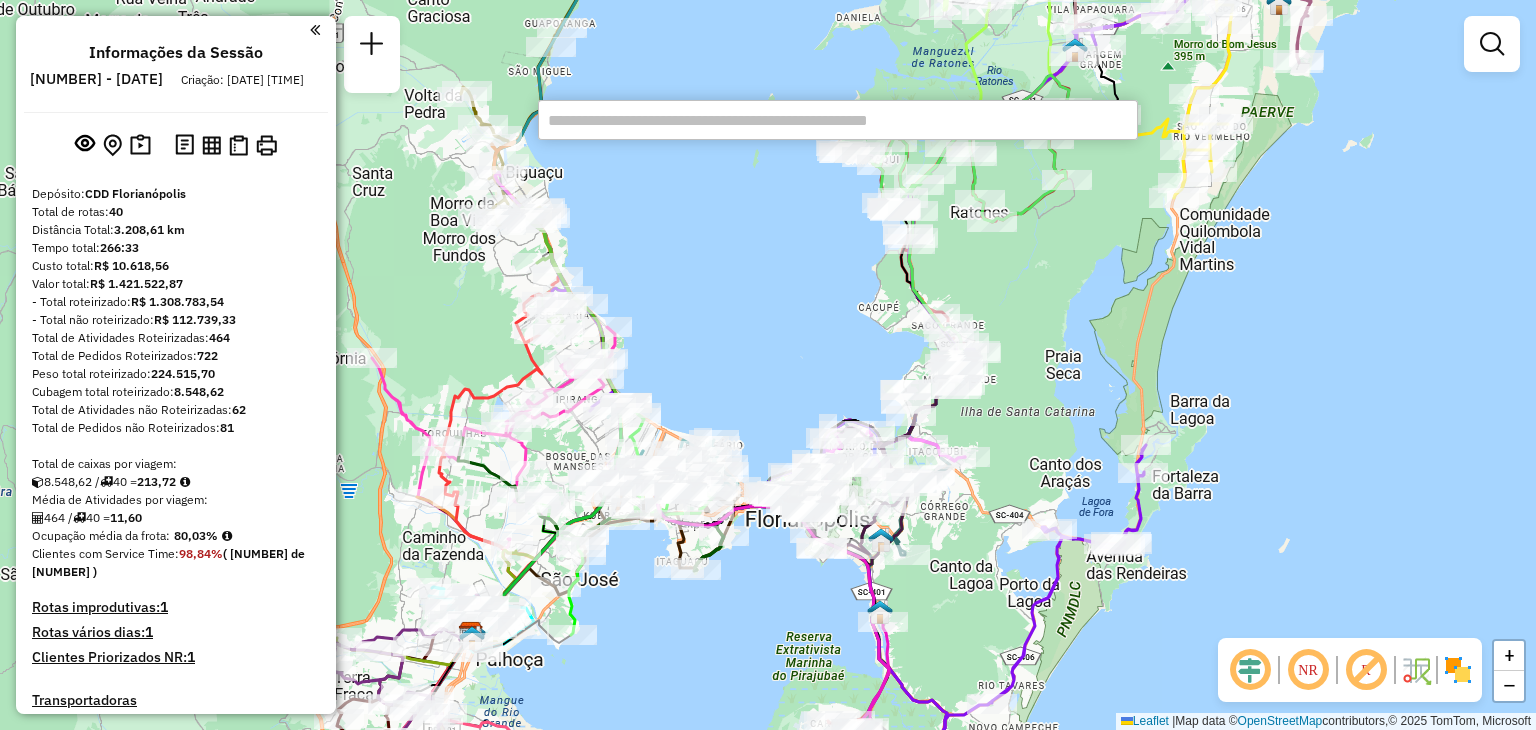 drag, startPoint x: 1062, startPoint y: 454, endPoint x: 1068, endPoint y: 387, distance: 67.26812 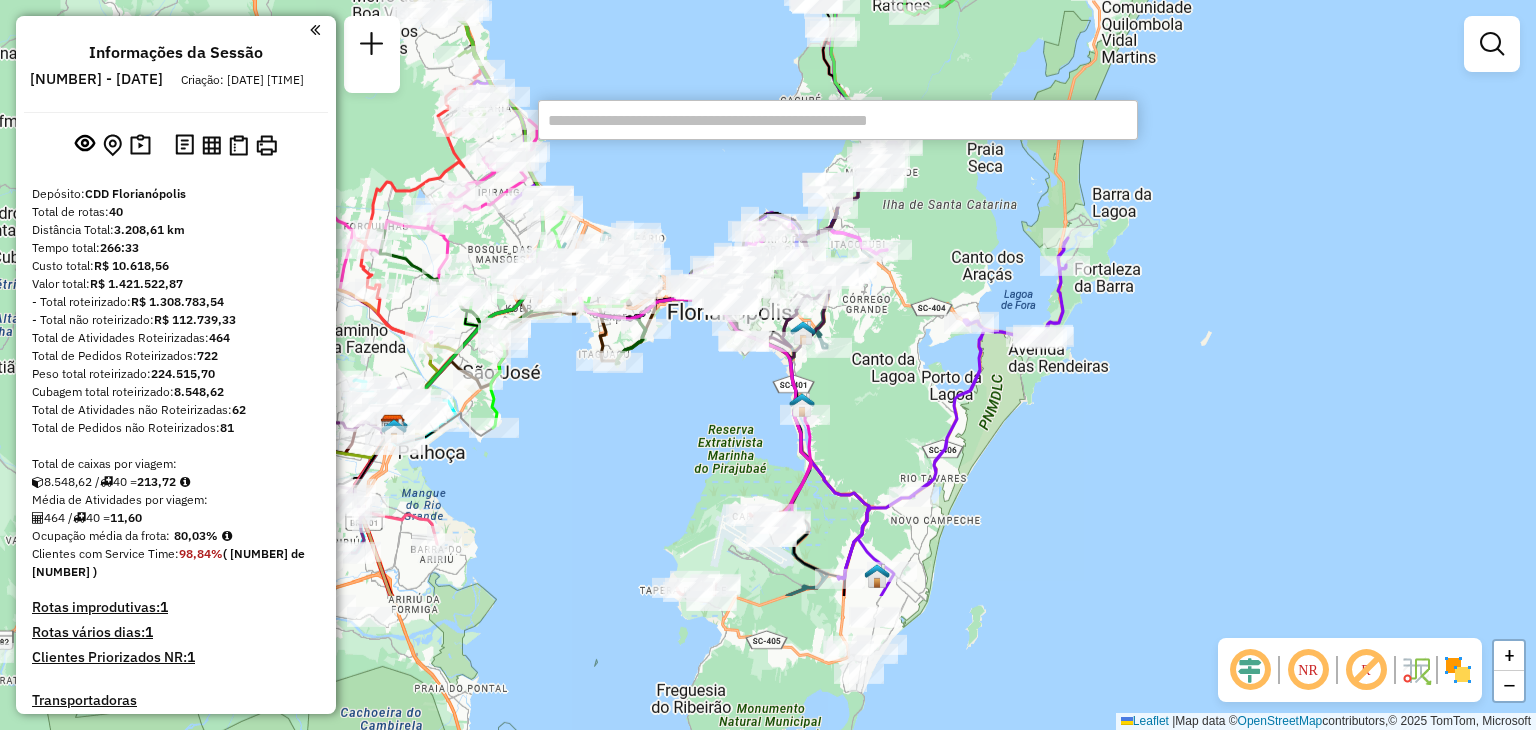 drag, startPoint x: 1082, startPoint y: 356, endPoint x: 1008, endPoint y: 144, distance: 224.54398 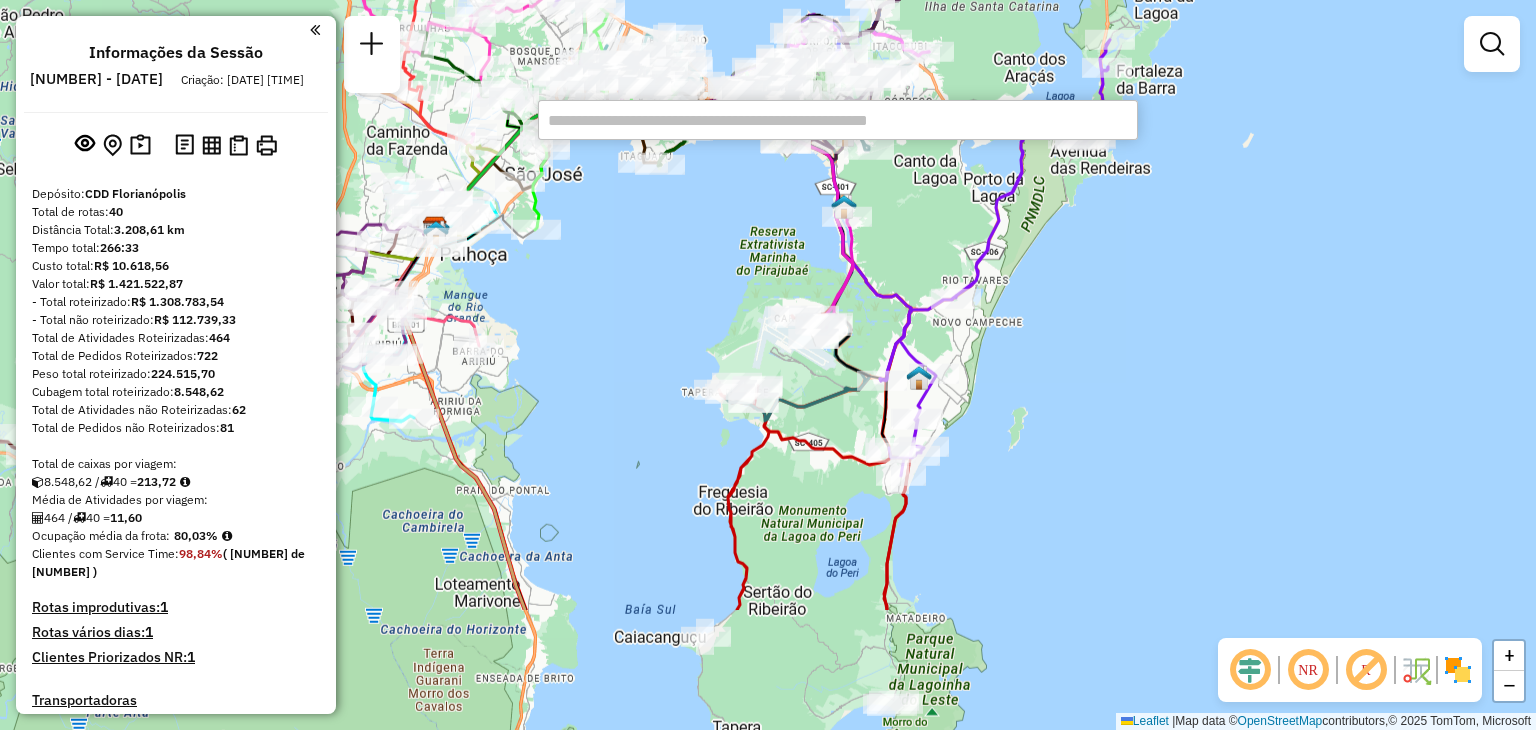 drag, startPoint x: 1114, startPoint y: 537, endPoint x: 1152, endPoint y: 344, distance: 196.70537 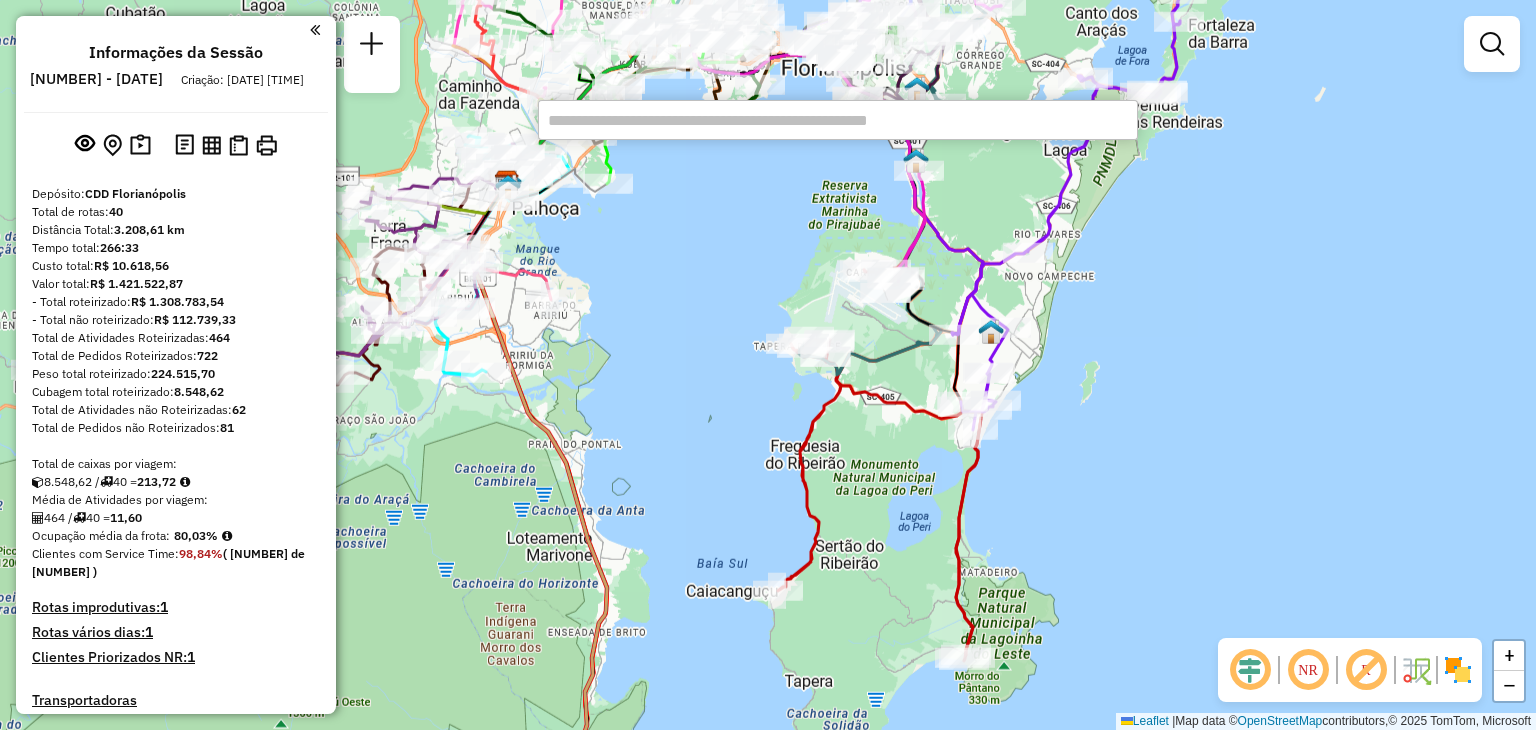 drag, startPoint x: 1050, startPoint y: 649, endPoint x: 1052, endPoint y: 616, distance: 33.06055 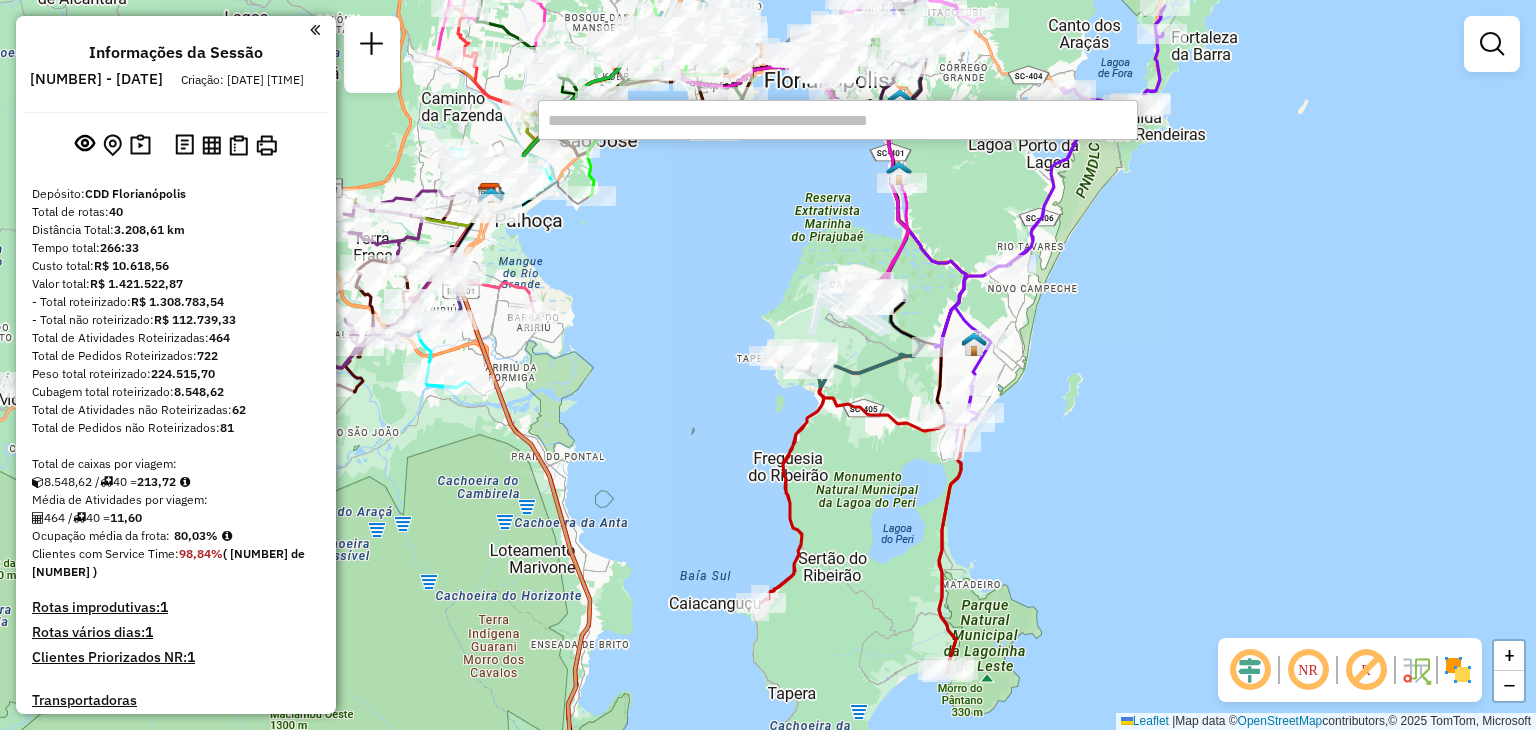 drag, startPoint x: 1172, startPoint y: 319, endPoint x: 1169, endPoint y: 333, distance: 14.3178215 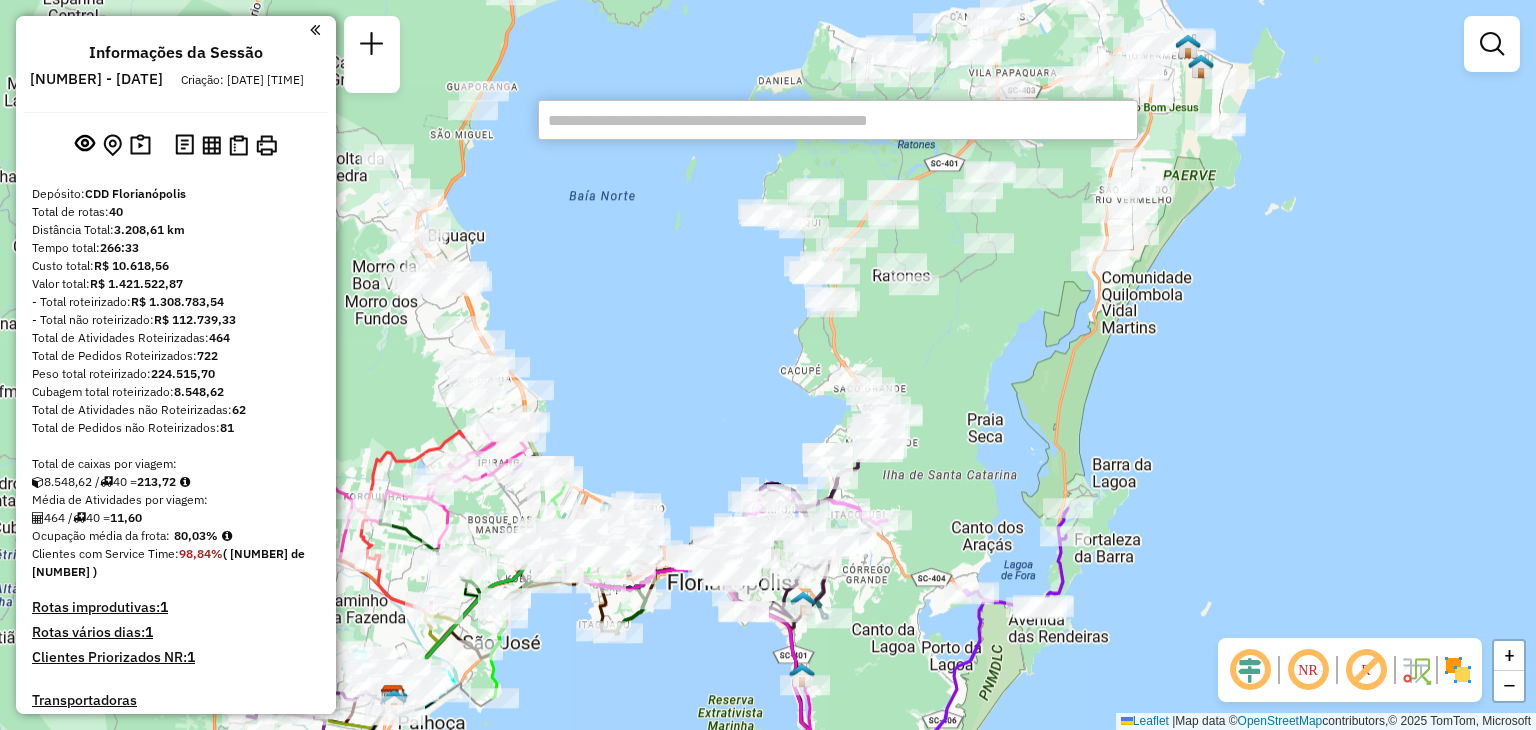 drag, startPoint x: 1095, startPoint y: 273, endPoint x: 1080, endPoint y: 589, distance: 316.3558 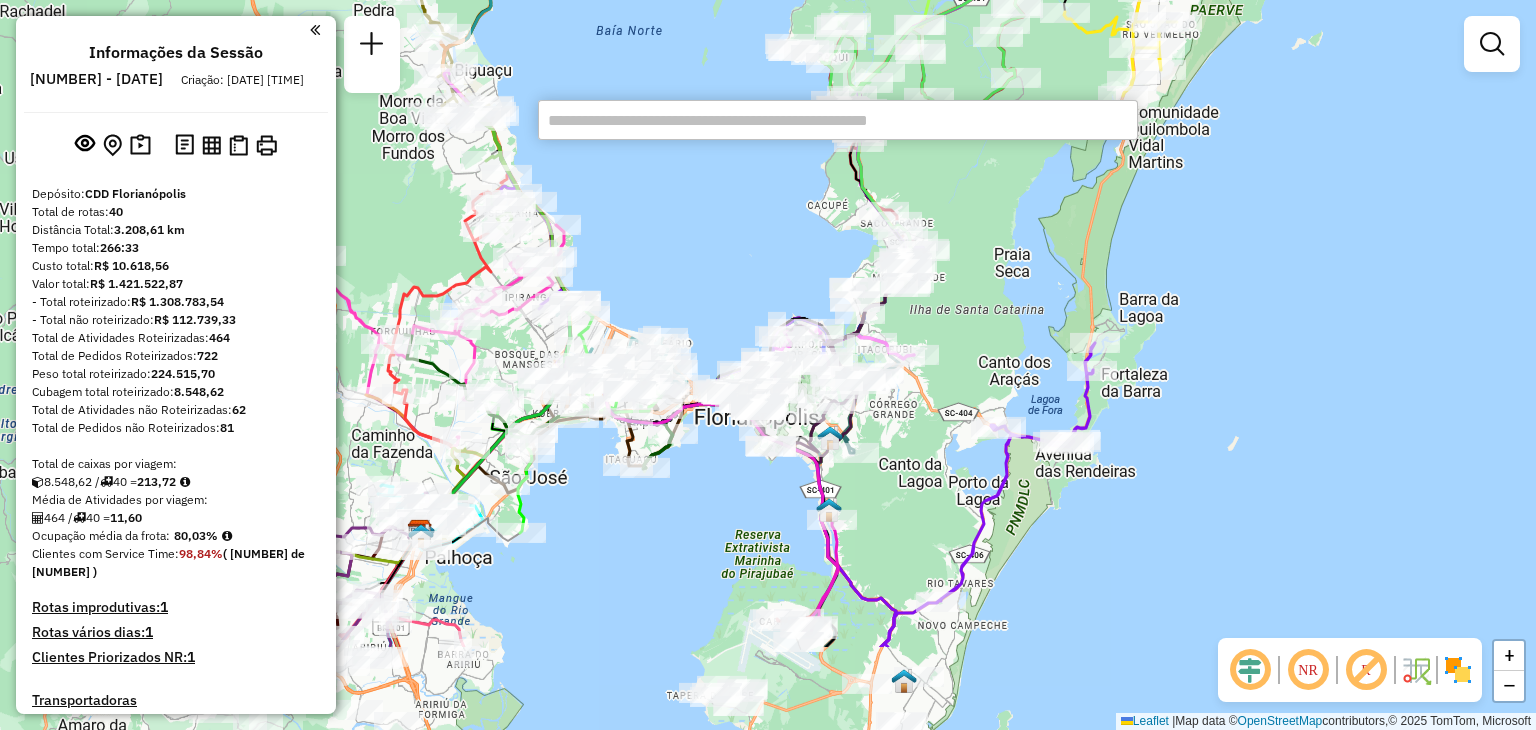 drag, startPoint x: 991, startPoint y: 474, endPoint x: 1022, endPoint y: 318, distance: 159.05031 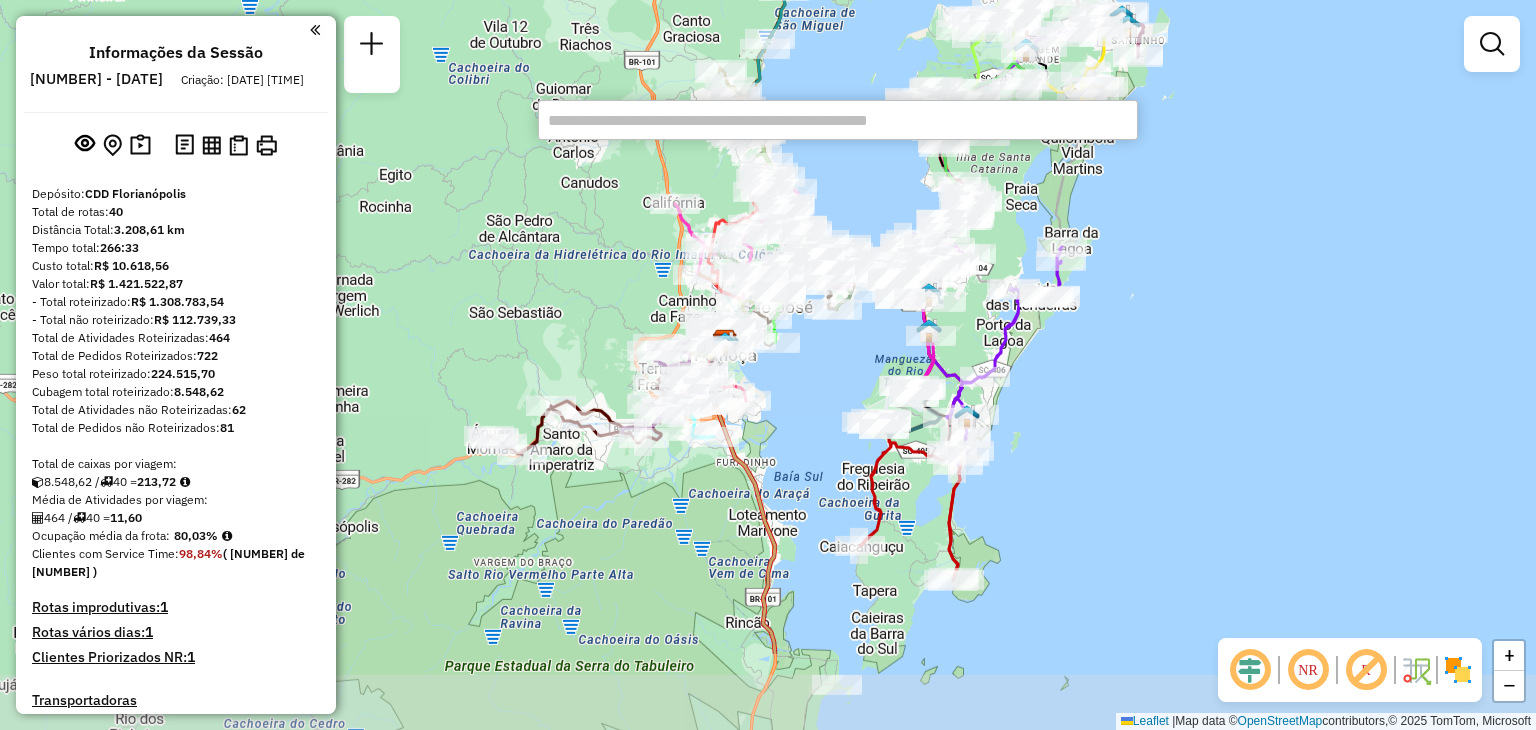 drag, startPoint x: 1072, startPoint y: 530, endPoint x: 1141, endPoint y: 415, distance: 134.1119 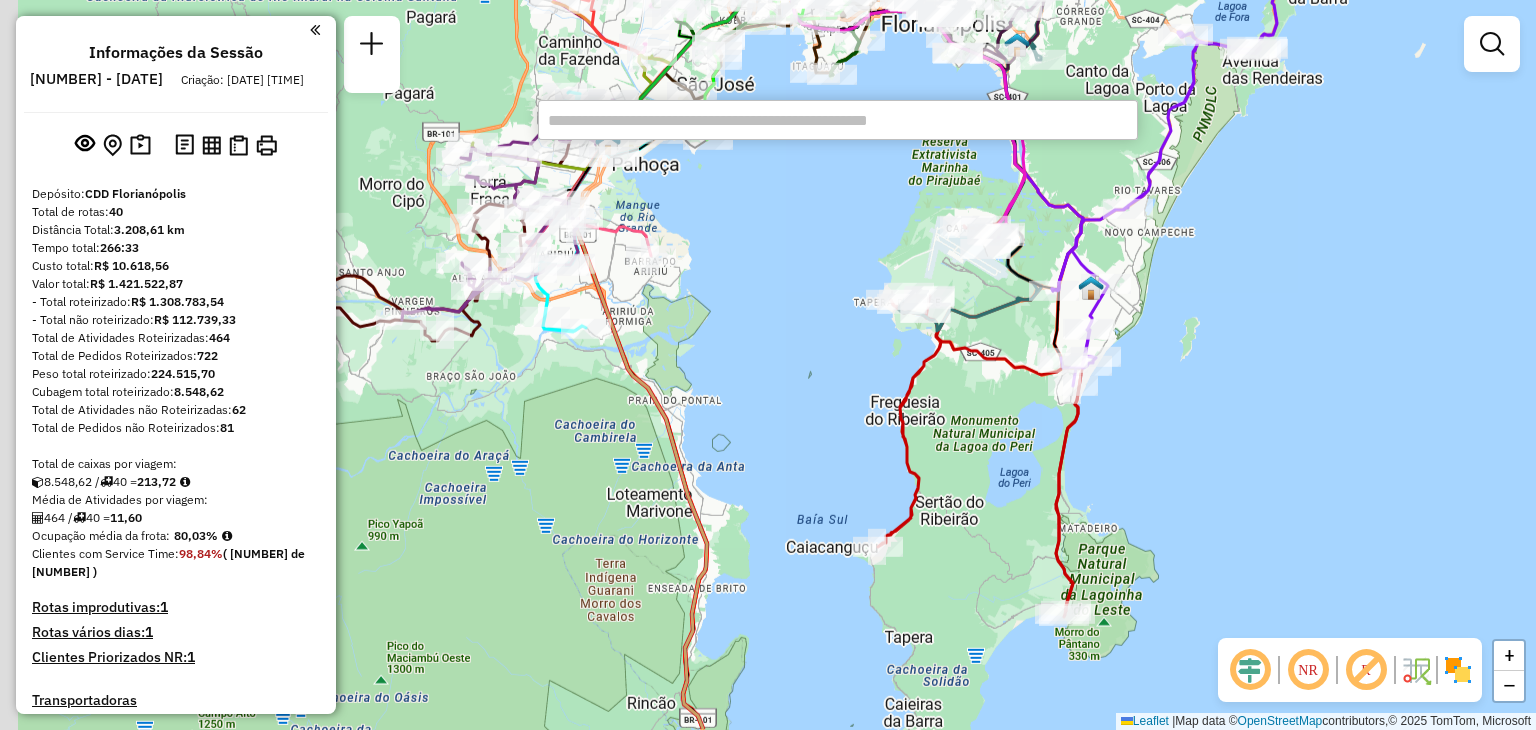 drag, startPoint x: 1004, startPoint y: 621, endPoint x: 1142, endPoint y: 547, distance: 156.58864 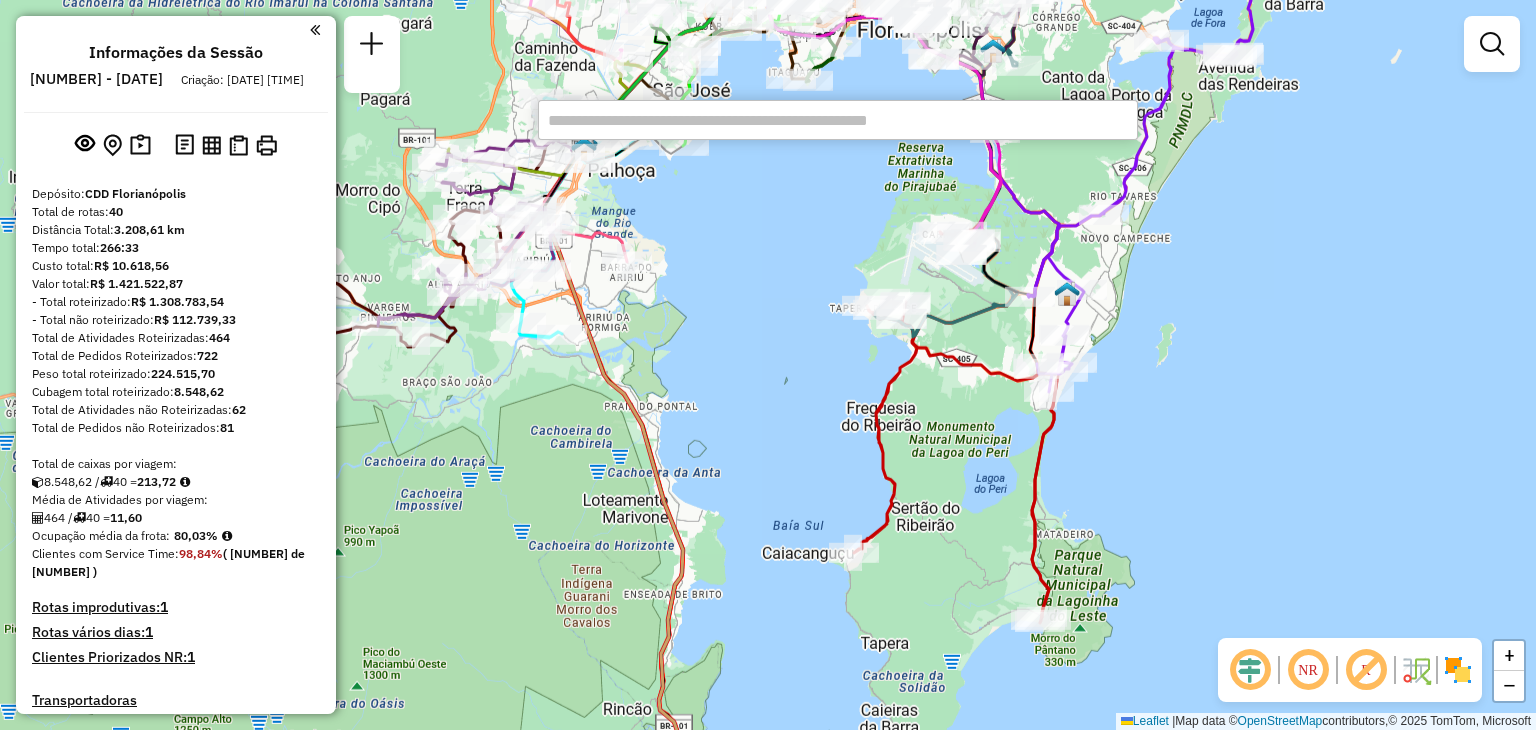 drag, startPoint x: 1192, startPoint y: 504, endPoint x: 1069, endPoint y: 609, distance: 161.72198 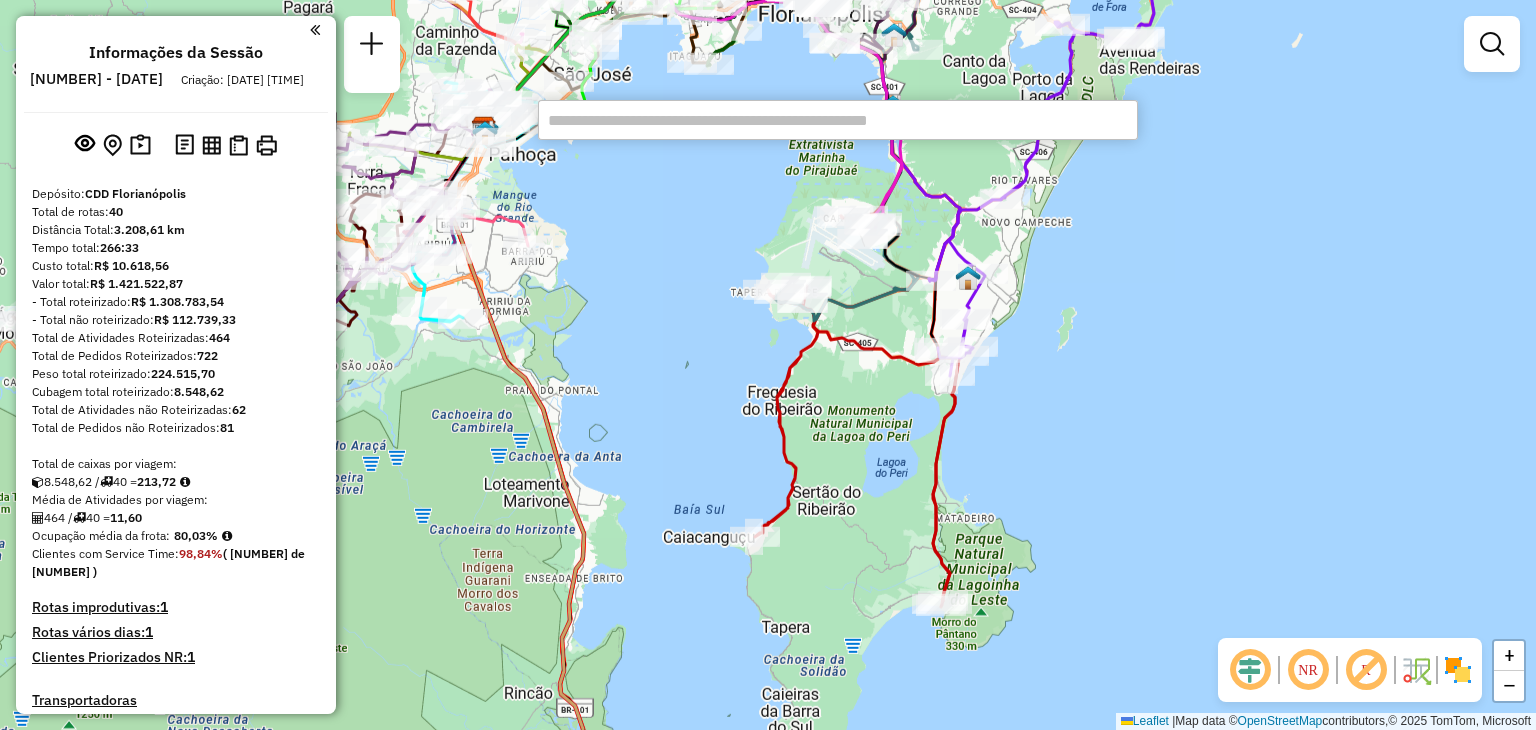 drag, startPoint x: 973, startPoint y: 469, endPoint x: 872, endPoint y: 454, distance: 102.10779 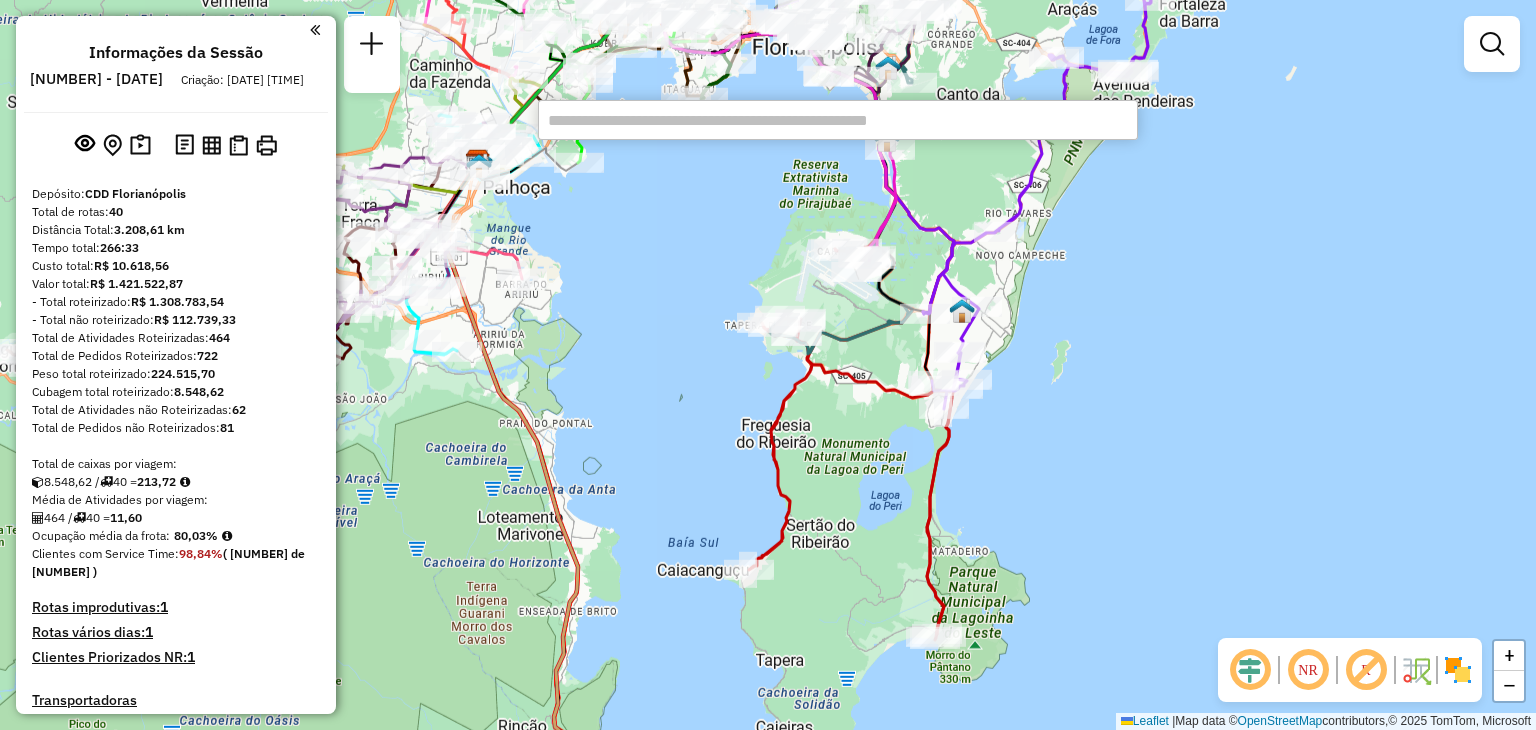 drag, startPoint x: 874, startPoint y: 481, endPoint x: 872, endPoint y: 512, distance: 31.06445 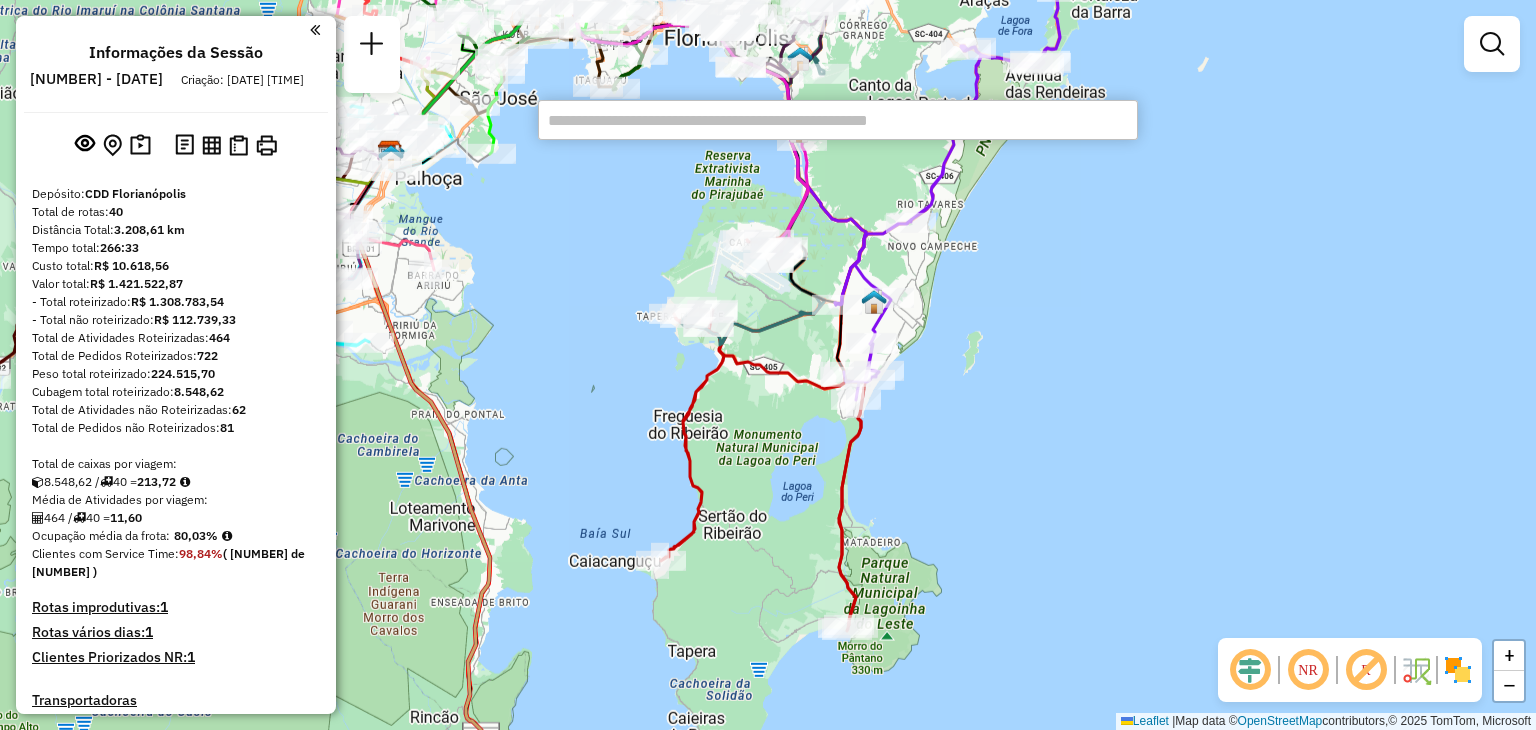 drag, startPoint x: 1028, startPoint y: 473, endPoint x: 950, endPoint y: 467, distance: 78.23043 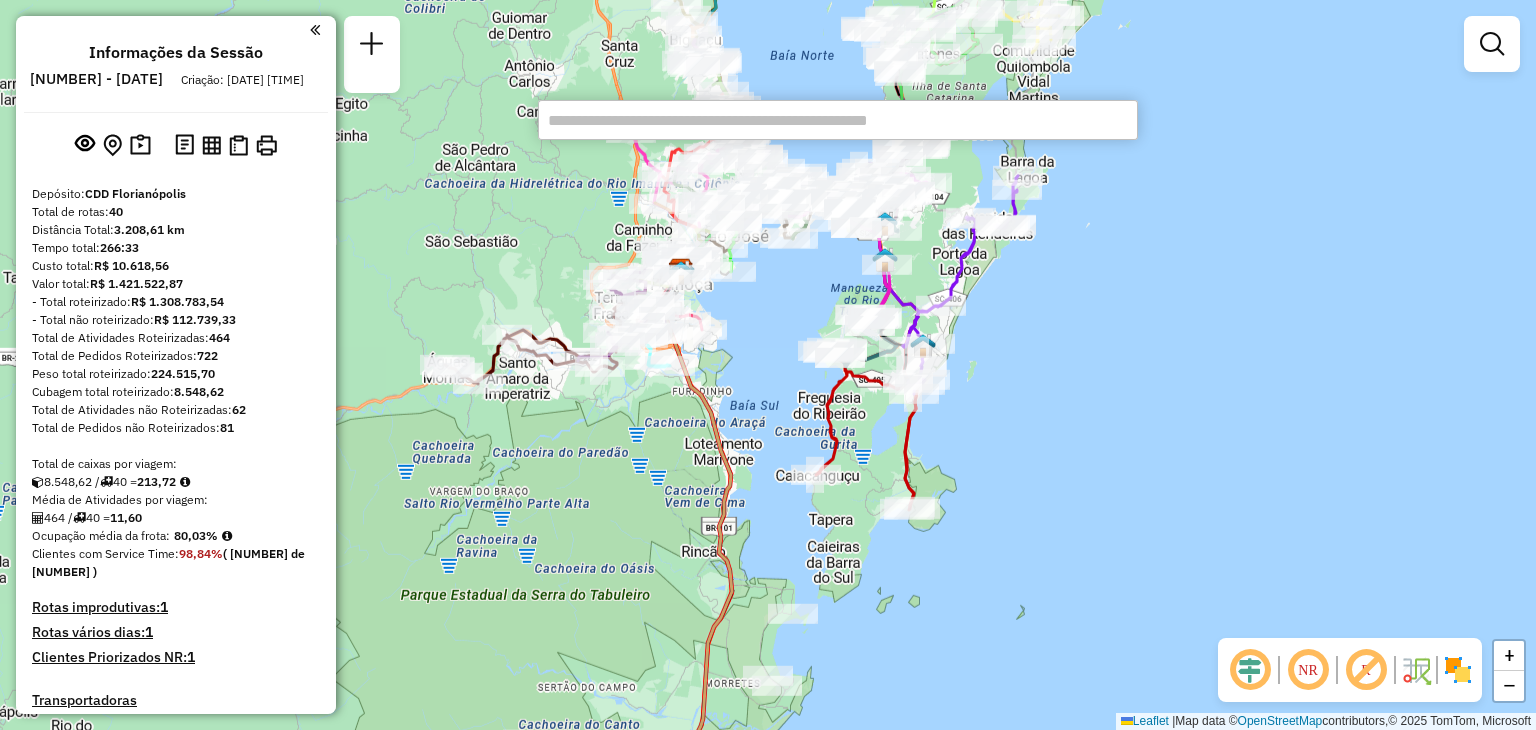 drag, startPoint x: 1026, startPoint y: 460, endPoint x: 1012, endPoint y: 457, distance: 14.3178215 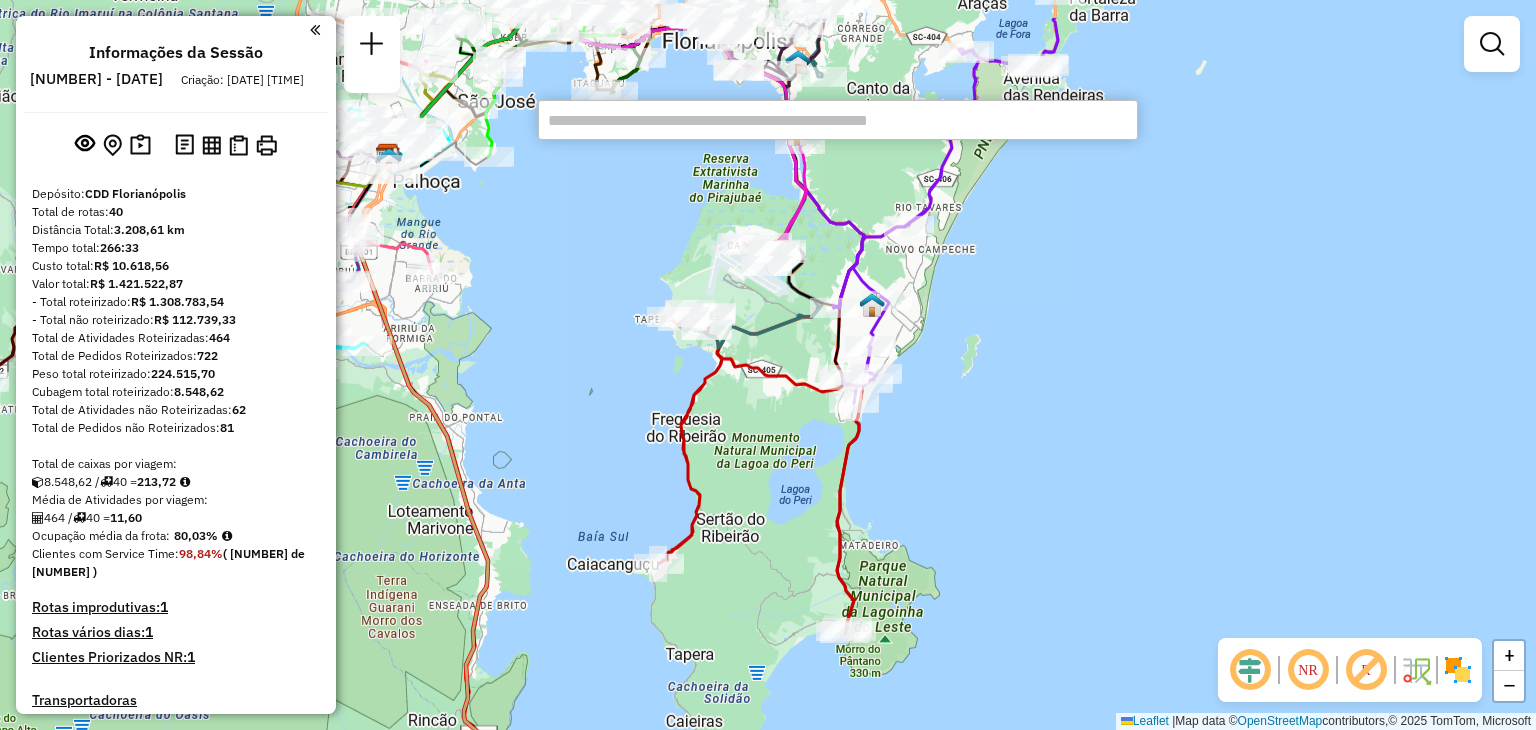 drag, startPoint x: 972, startPoint y: 371, endPoint x: 956, endPoint y: 454, distance: 84.5281 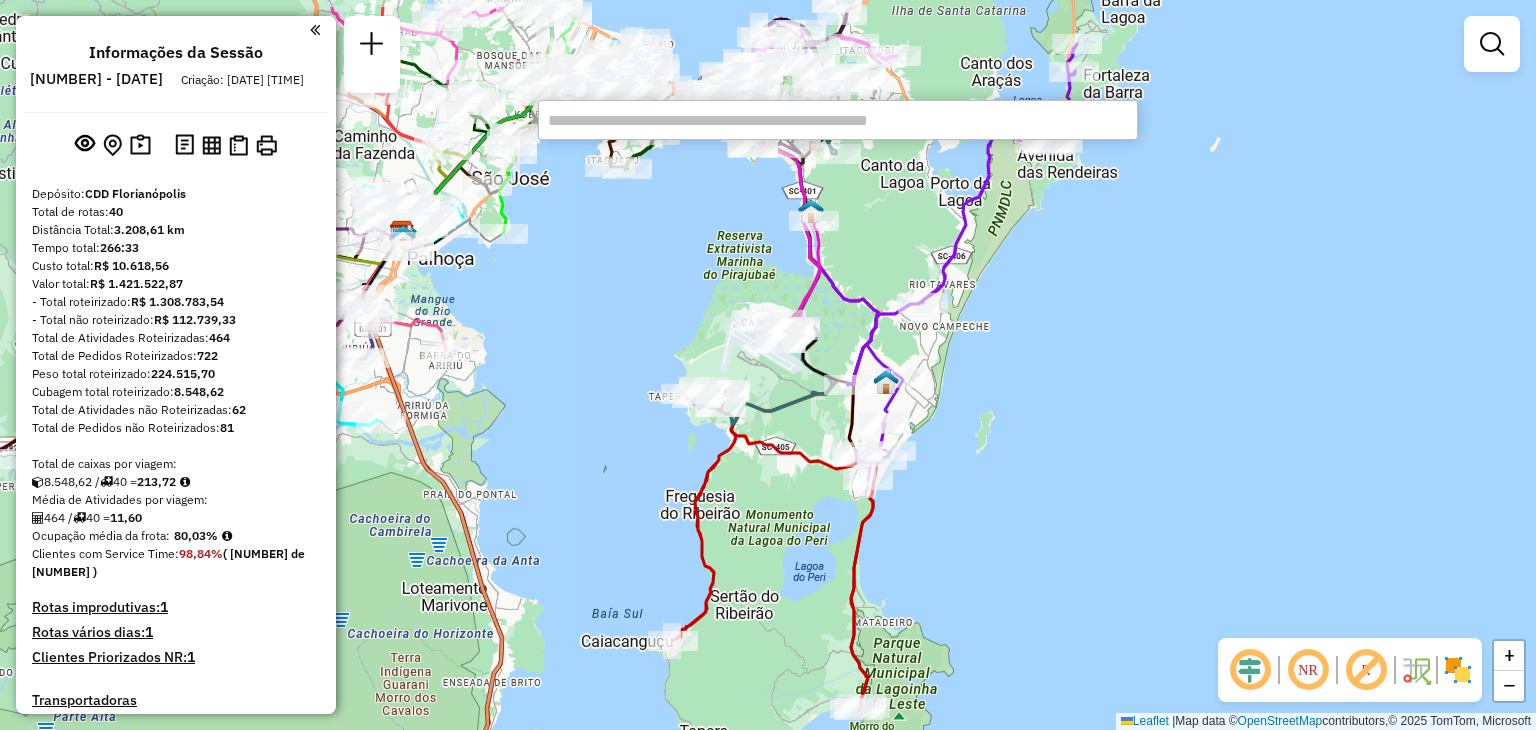 drag, startPoint x: 948, startPoint y: 441, endPoint x: 958, endPoint y: 521, distance: 80.622574 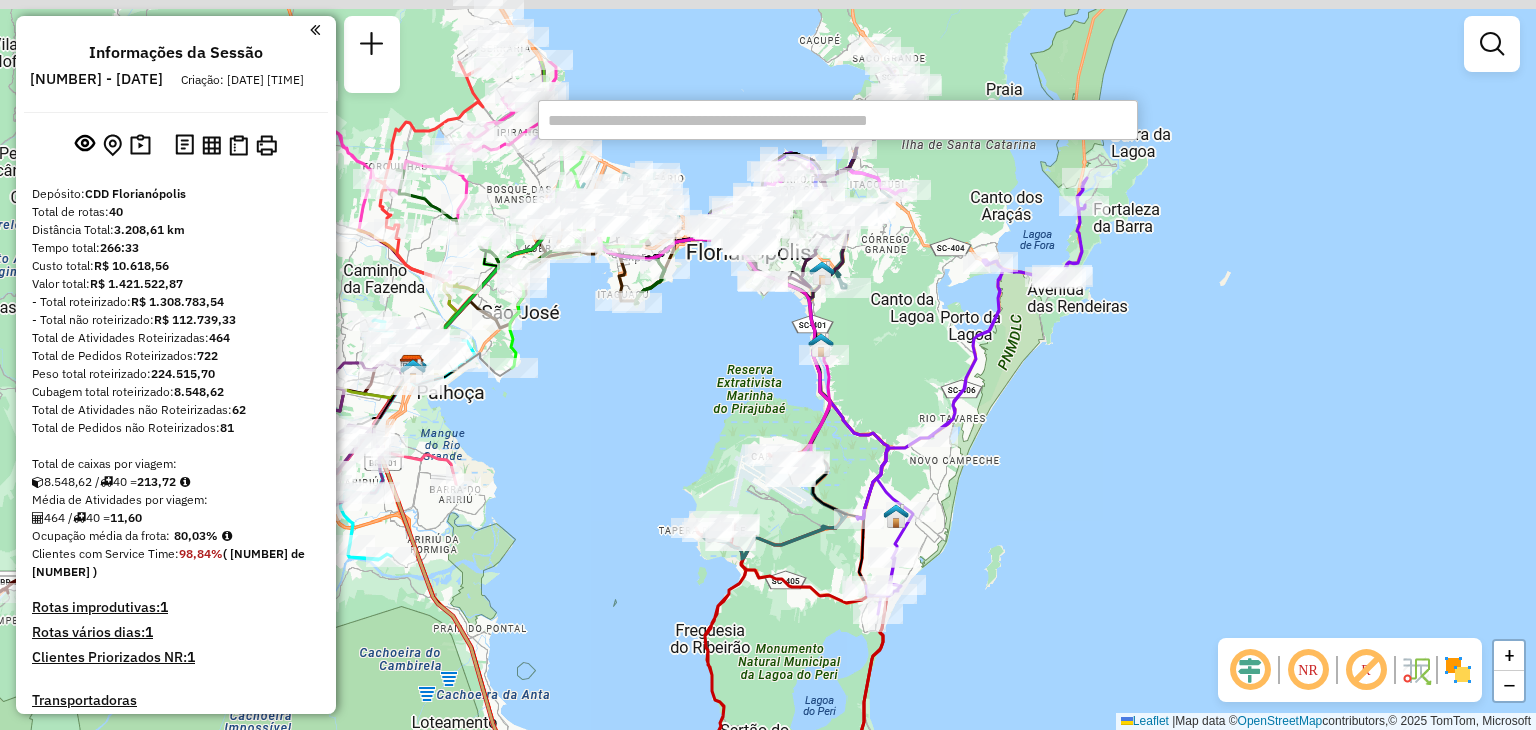 drag, startPoint x: 954, startPoint y: 380, endPoint x: 947, endPoint y: 468, distance: 88.27797 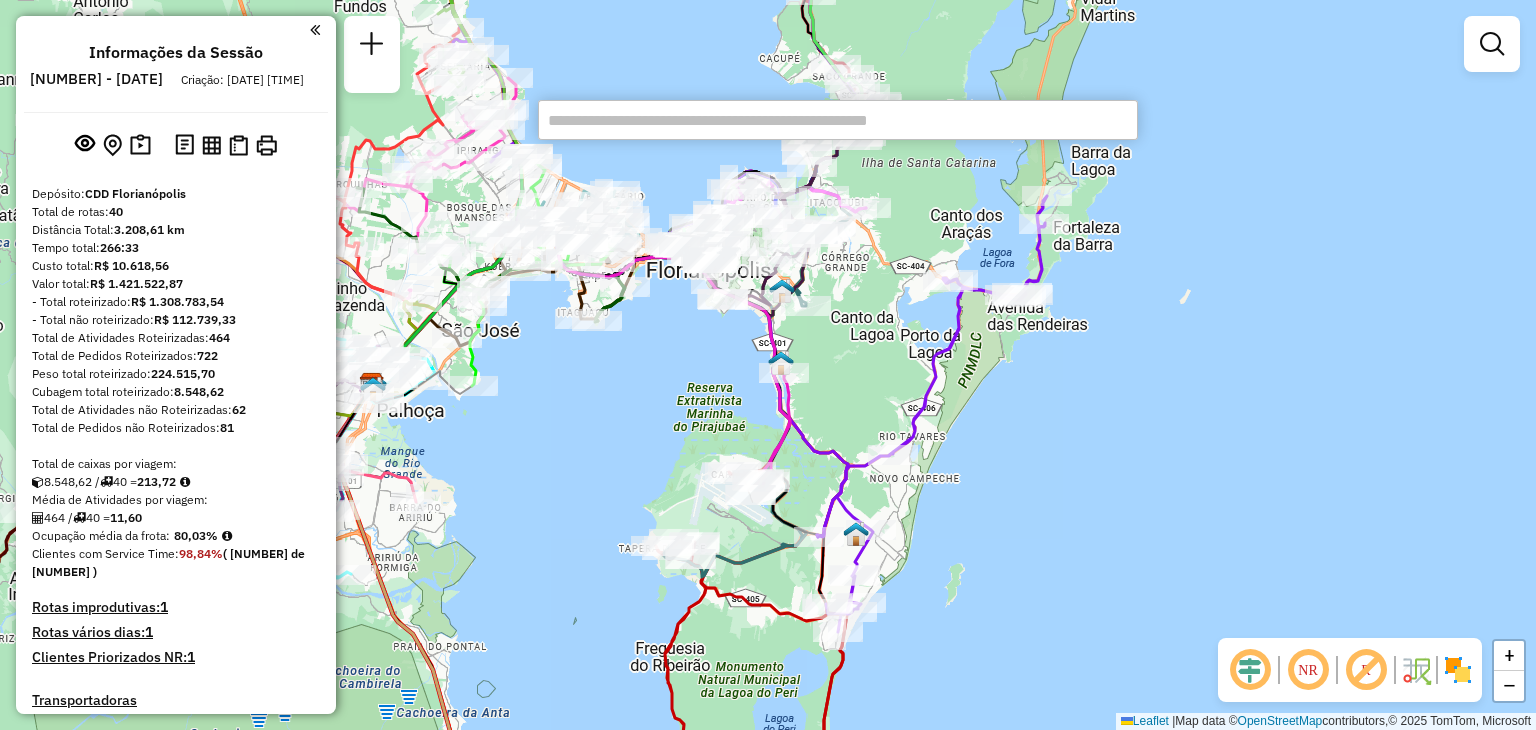 drag, startPoint x: 886, startPoint y: 333, endPoint x: 848, endPoint y: 351, distance: 42.047592 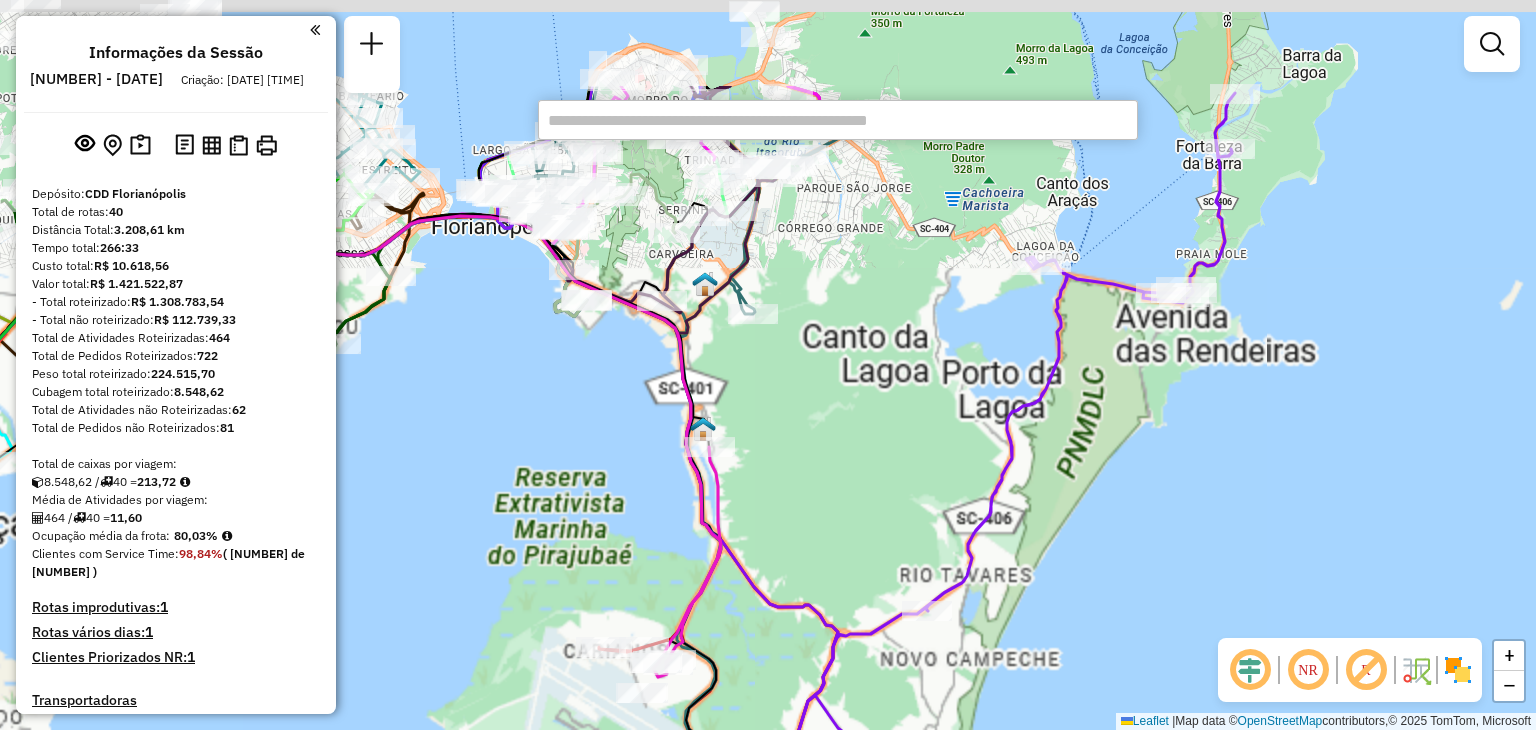 drag, startPoint x: 840, startPoint y: 298, endPoint x: 841, endPoint y: 457, distance: 159.00314 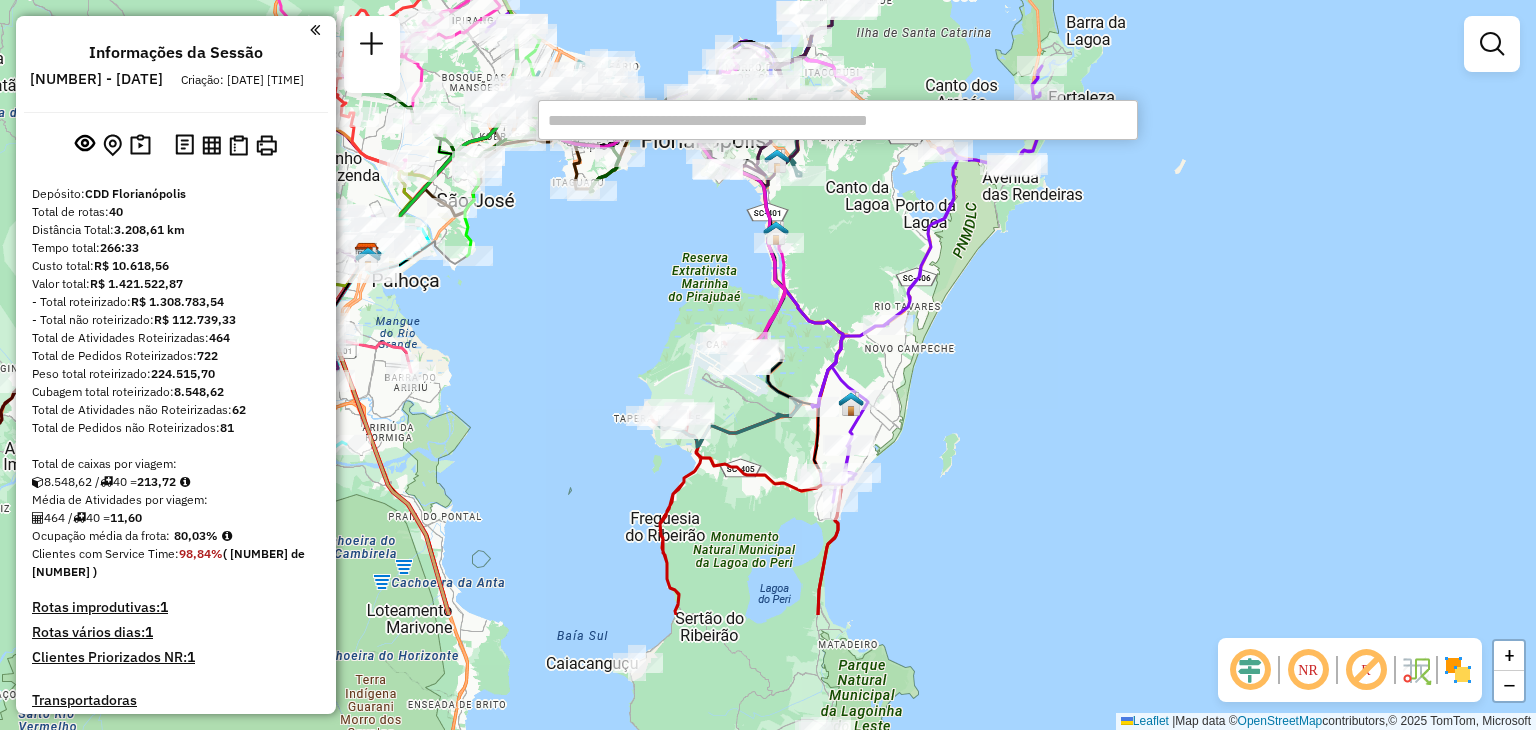drag, startPoint x: 1085, startPoint y: 551, endPoint x: 1092, endPoint y: 363, distance: 188.13028 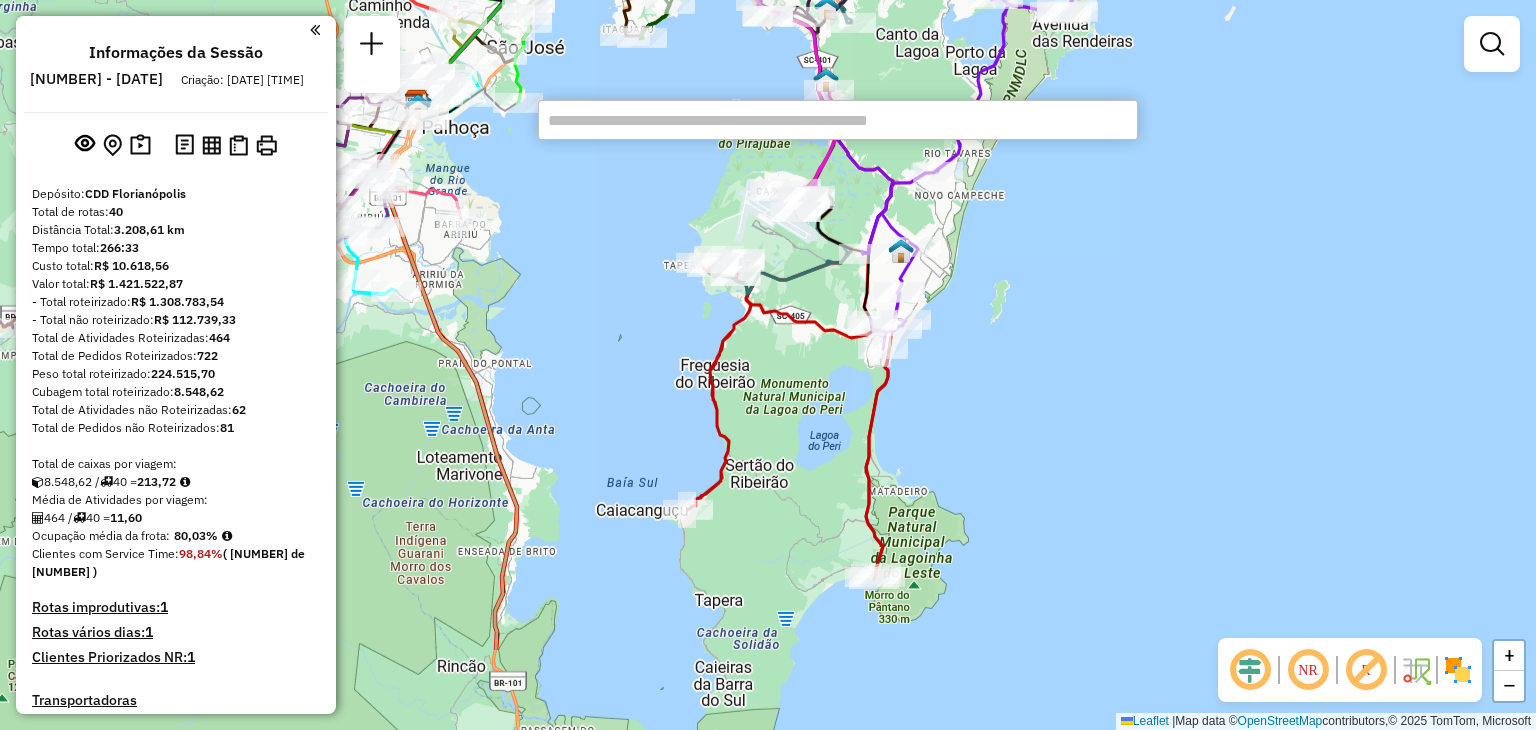 drag, startPoint x: 990, startPoint y: 632, endPoint x: 1041, endPoint y: 482, distance: 158.43295 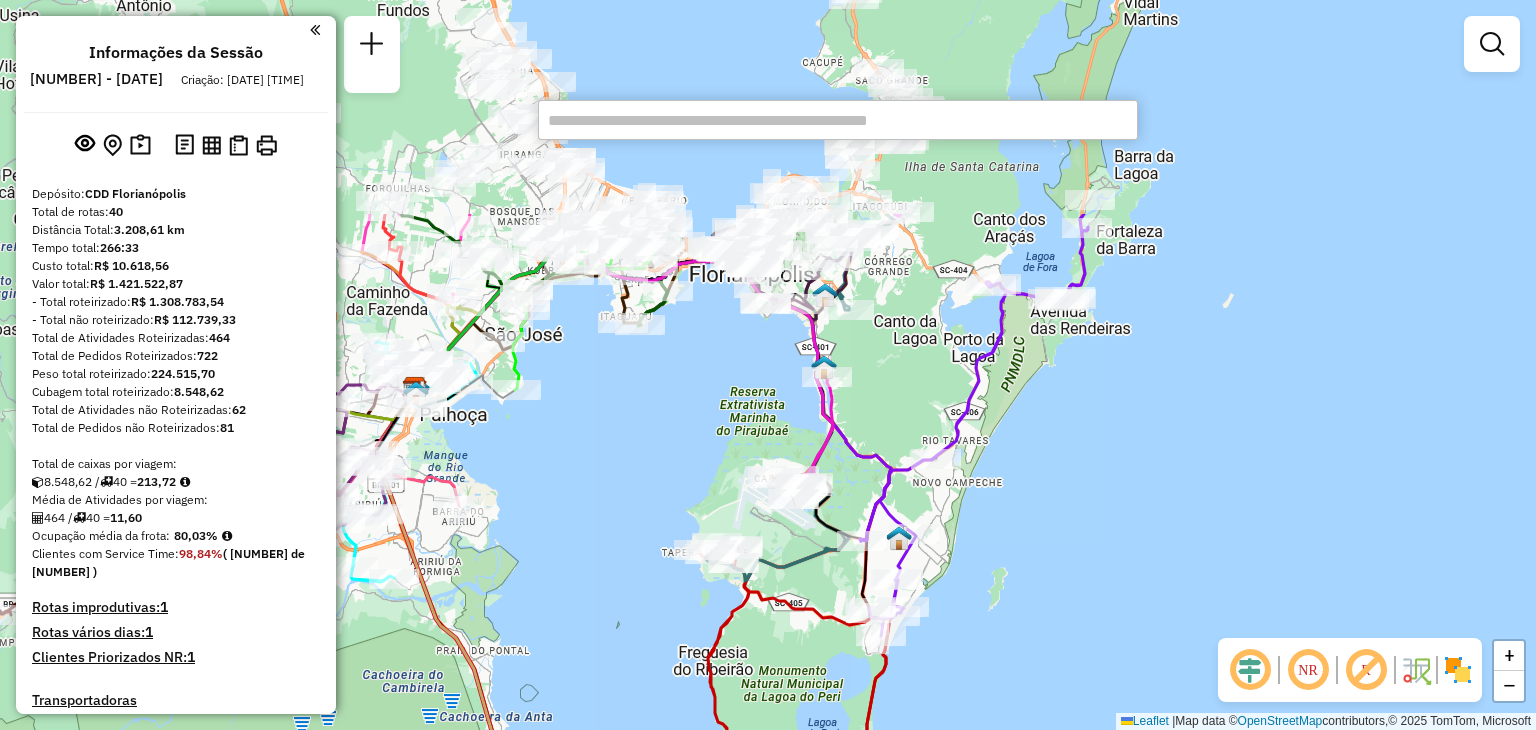 drag, startPoint x: 838, startPoint y: 389, endPoint x: 846, endPoint y: 674, distance: 285.11224 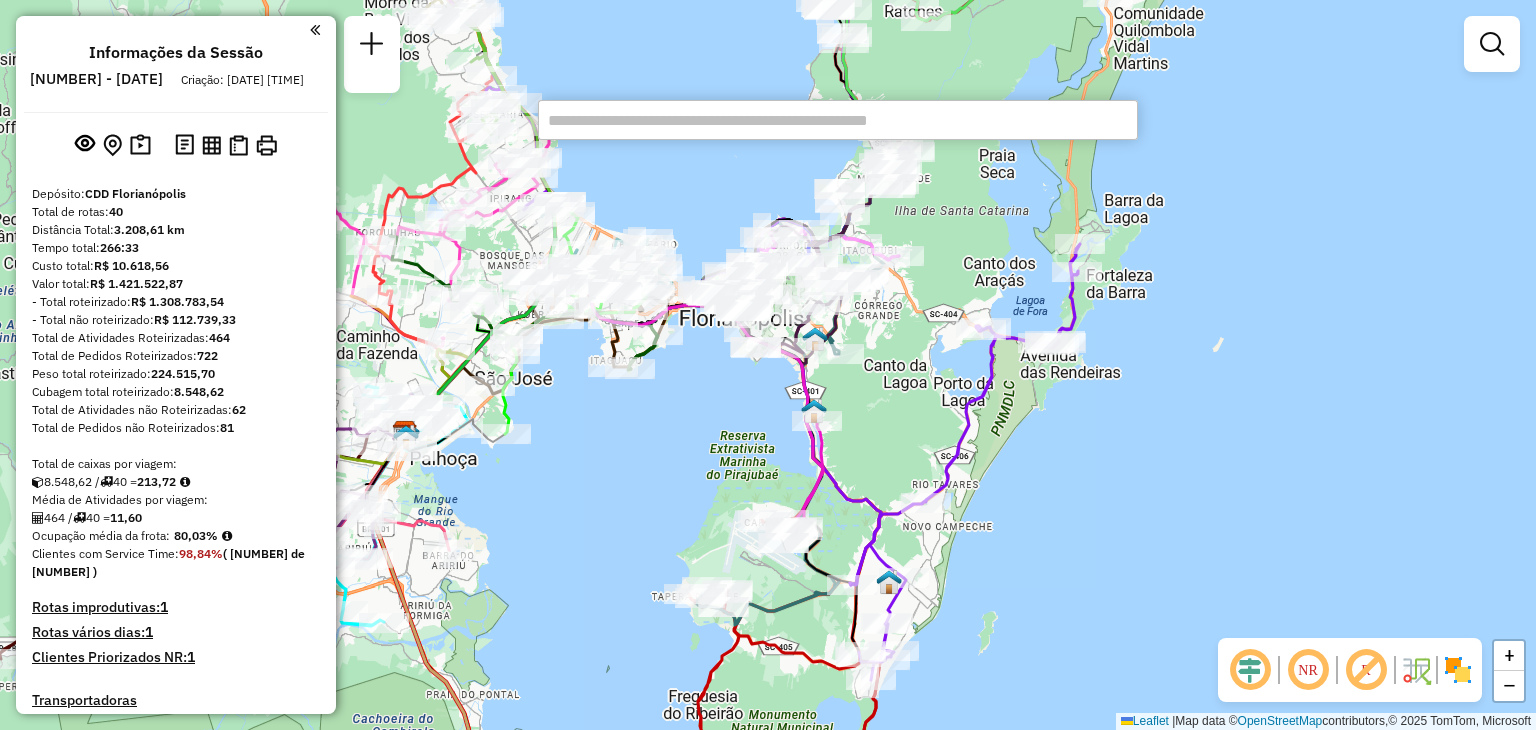 drag, startPoint x: 1111, startPoint y: 369, endPoint x: 1099, endPoint y: 409, distance: 41.761227 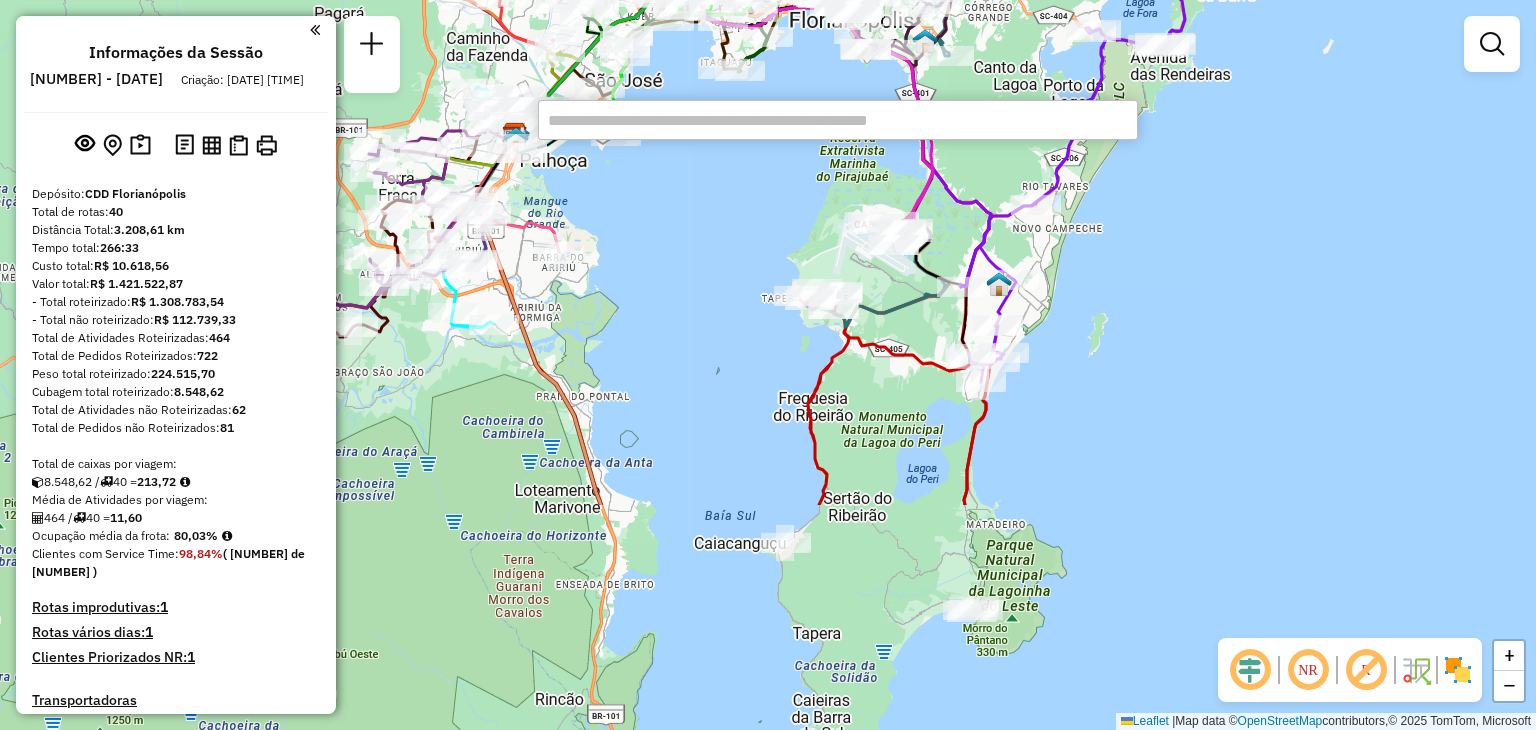 drag, startPoint x: 908, startPoint y: 429, endPoint x: 997, endPoint y: 213, distance: 233.6172 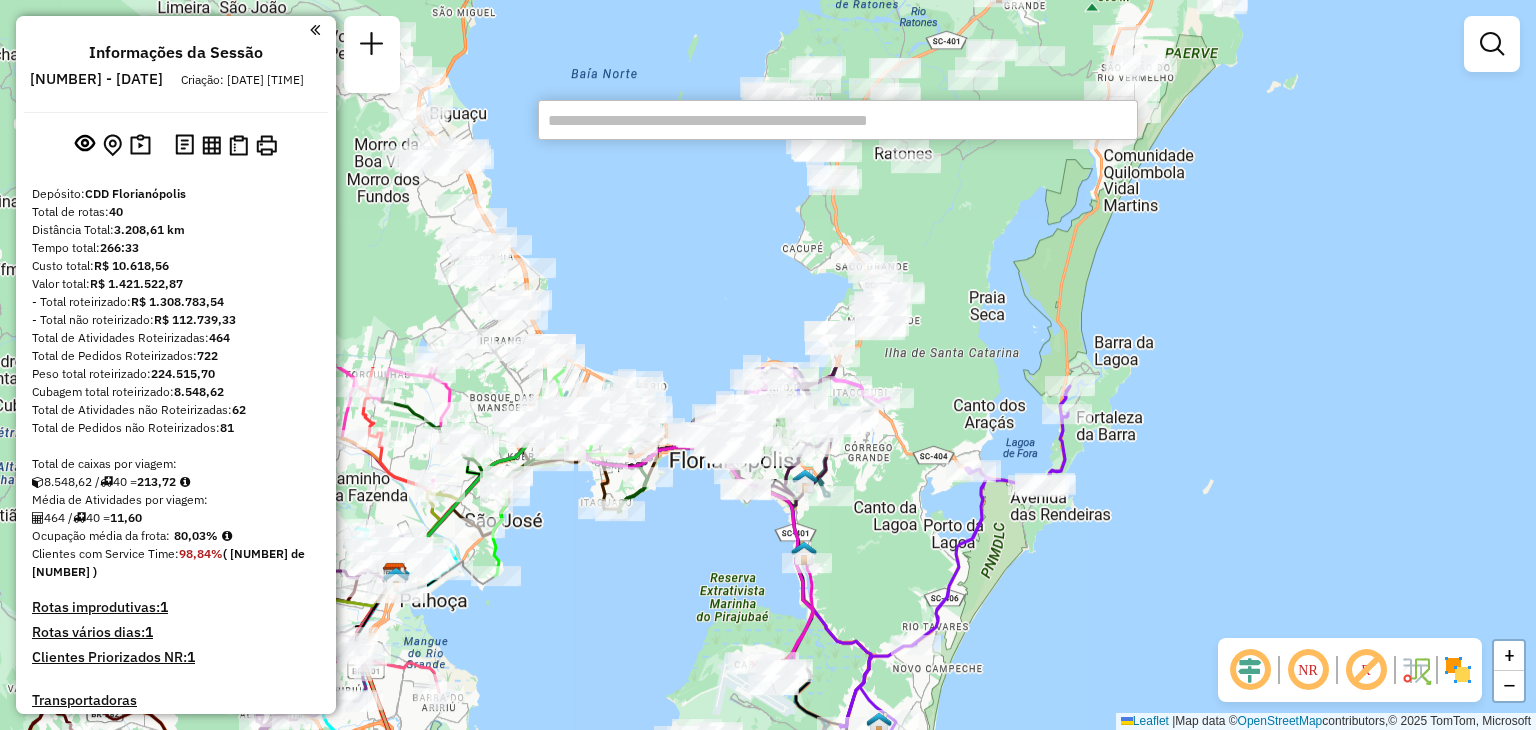 drag, startPoint x: 1088, startPoint y: 285, endPoint x: 992, endPoint y: 703, distance: 428.88226 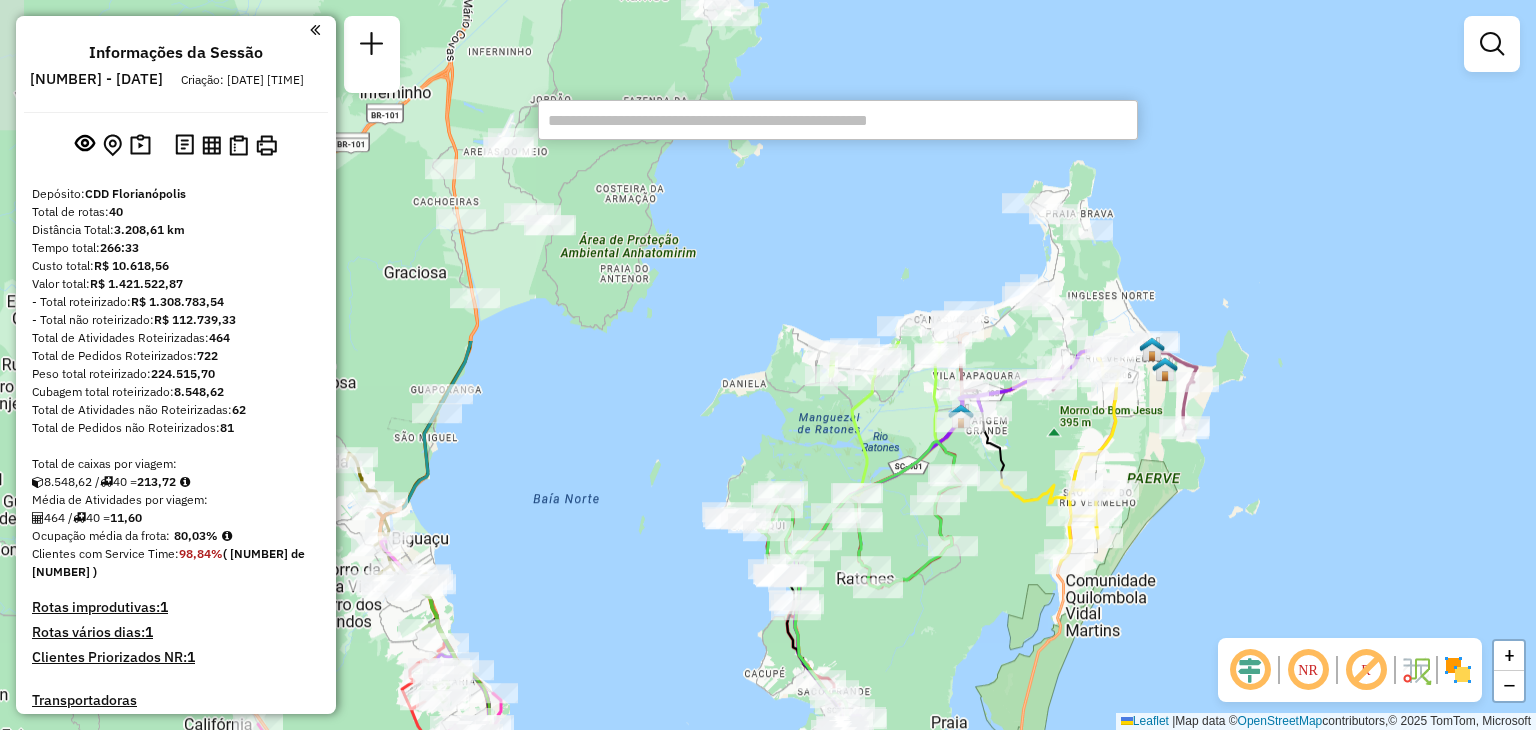 drag, startPoint x: 1018, startPoint y: 257, endPoint x: 966, endPoint y: 665, distance: 411.30038 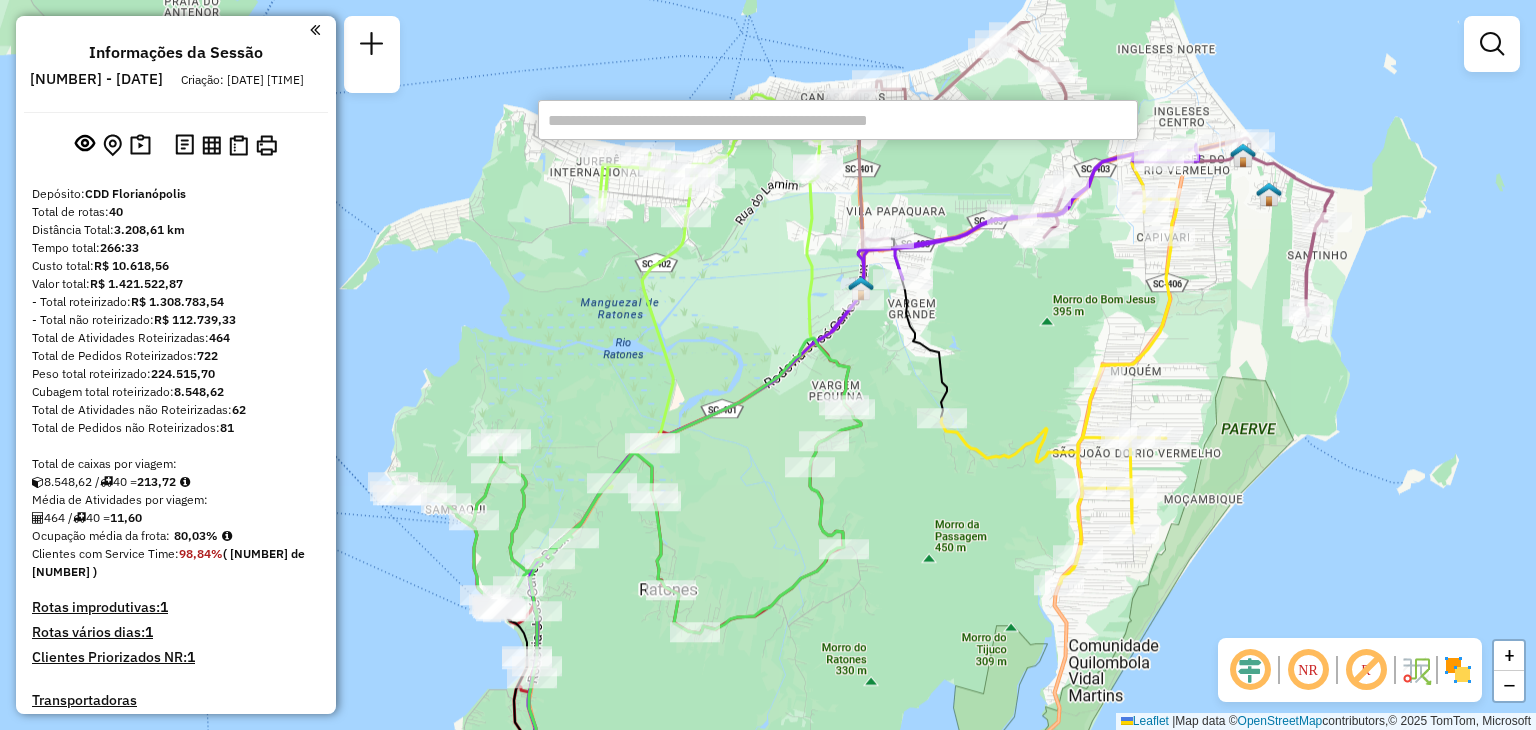 drag, startPoint x: 1088, startPoint y: 453, endPoint x: 961, endPoint y: 545, distance: 156.82155 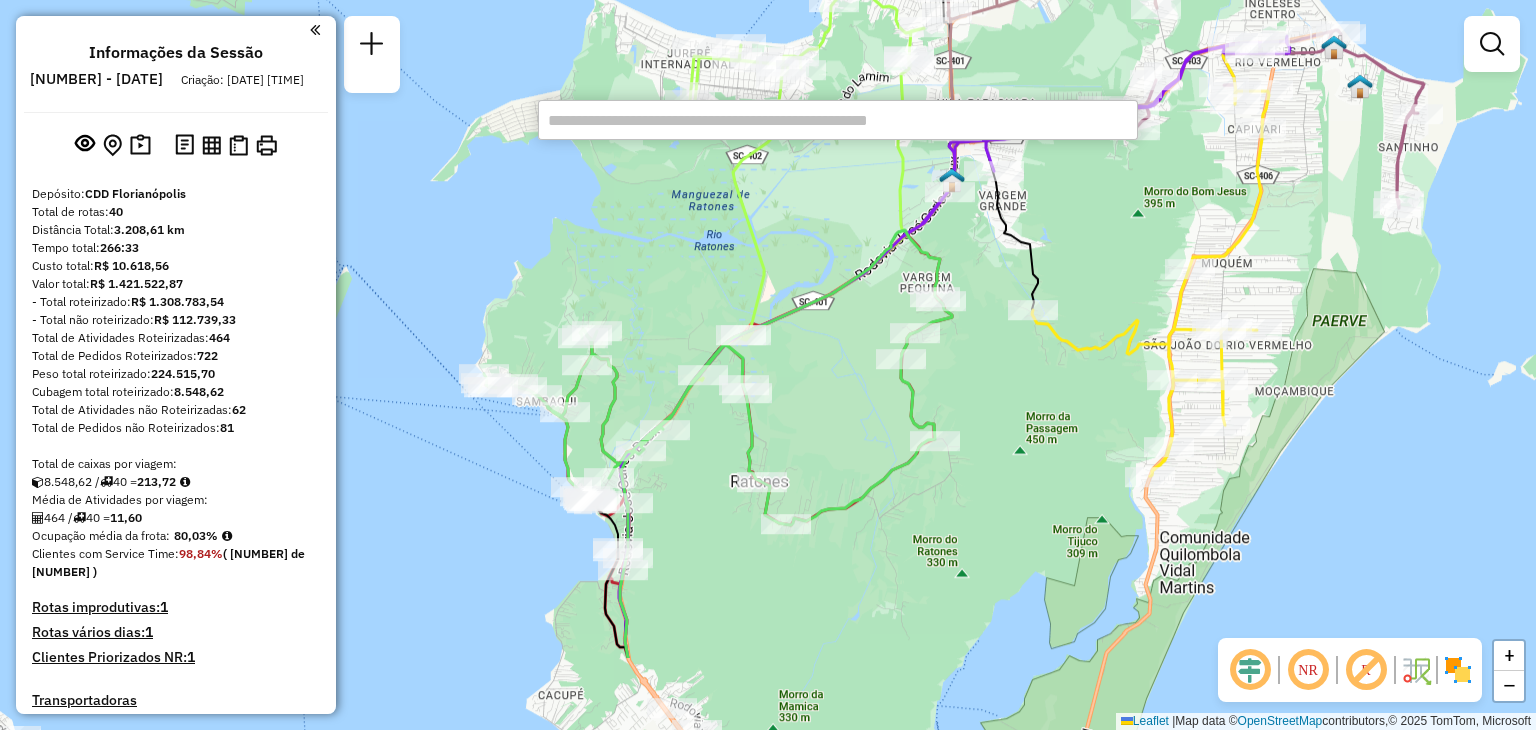 drag, startPoint x: 912, startPoint y: 552, endPoint x: 1021, endPoint y: 407, distance: 181.40012 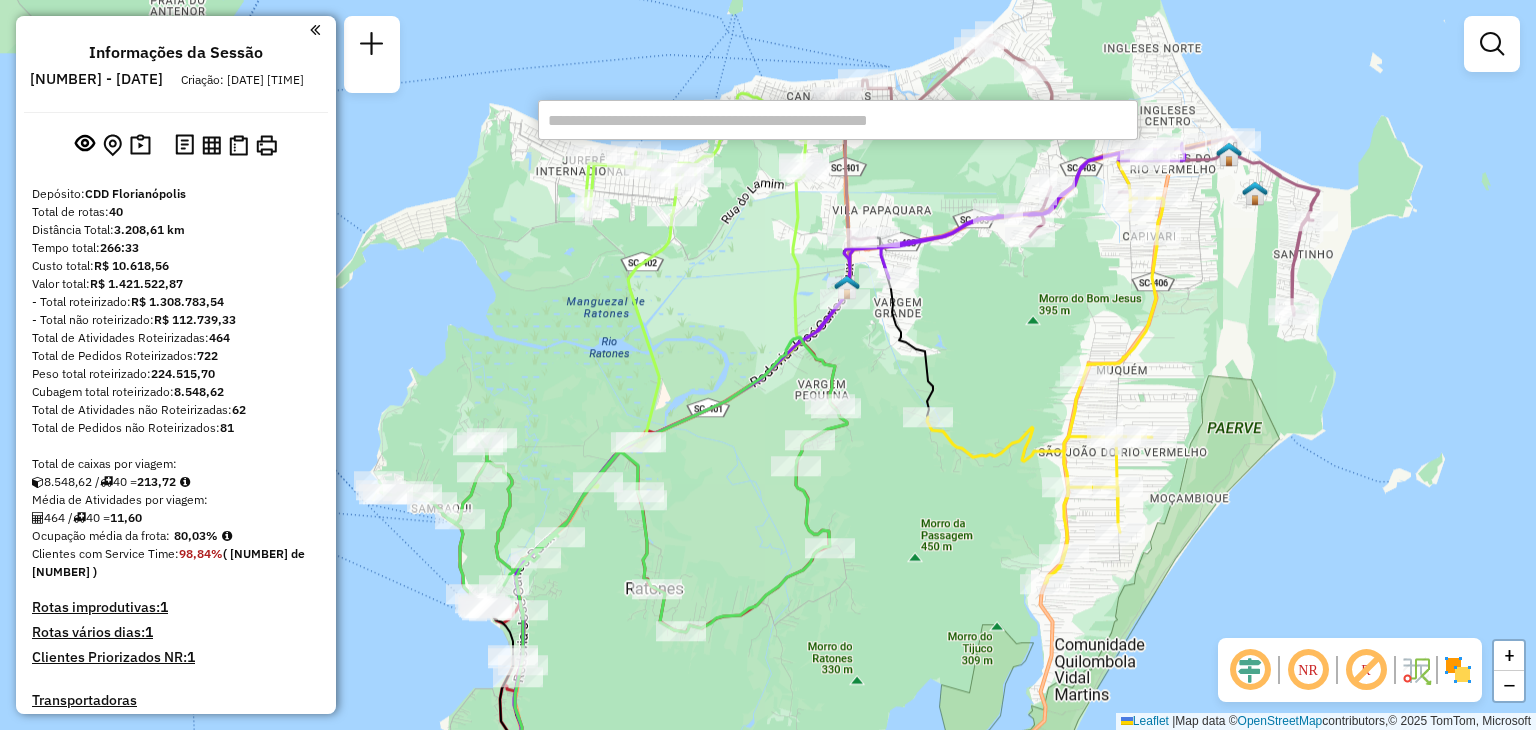 drag, startPoint x: 1089, startPoint y: 403, endPoint x: 1067, endPoint y: 234, distance: 170.42593 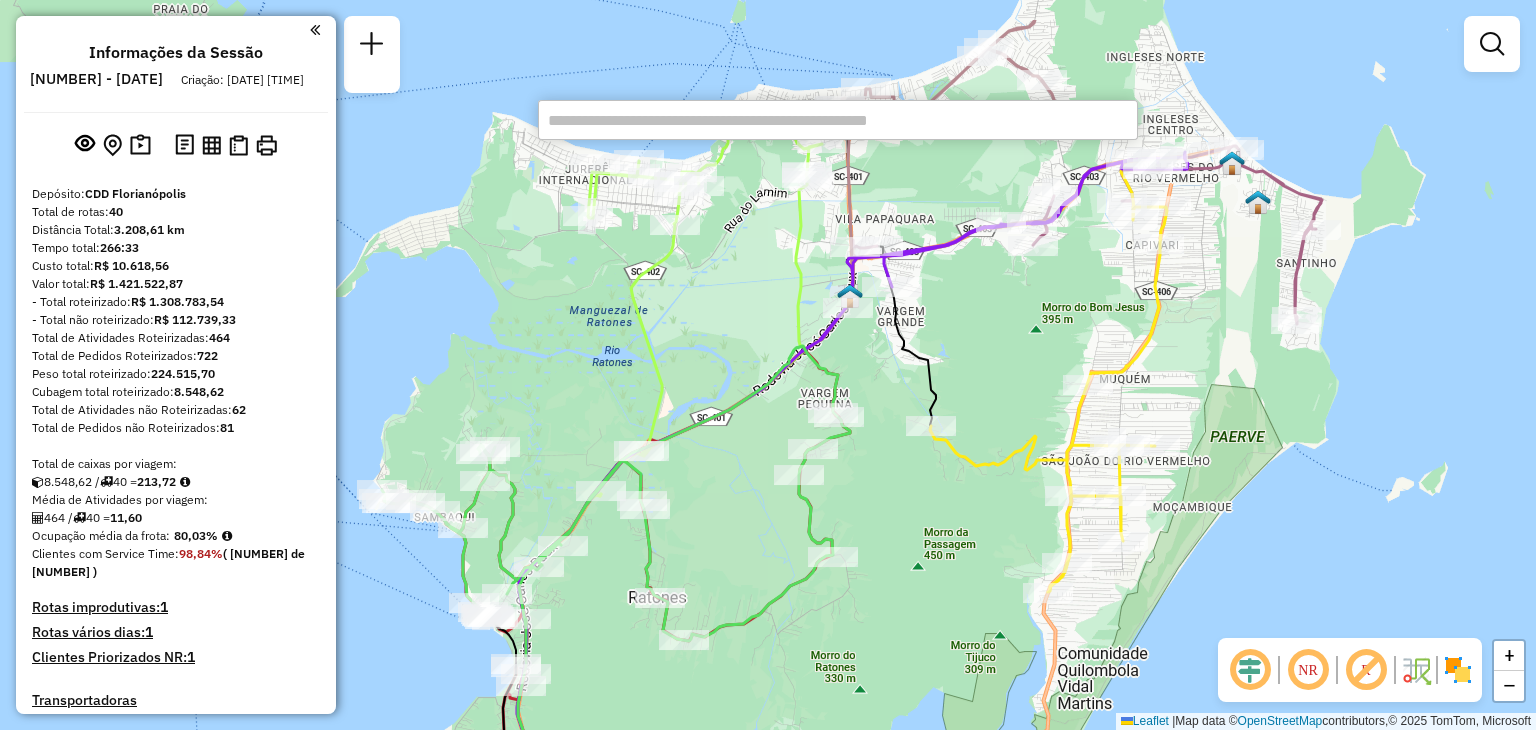 drag, startPoint x: 1062, startPoint y: 267, endPoint x: 1047, endPoint y: 360, distance: 94.20191 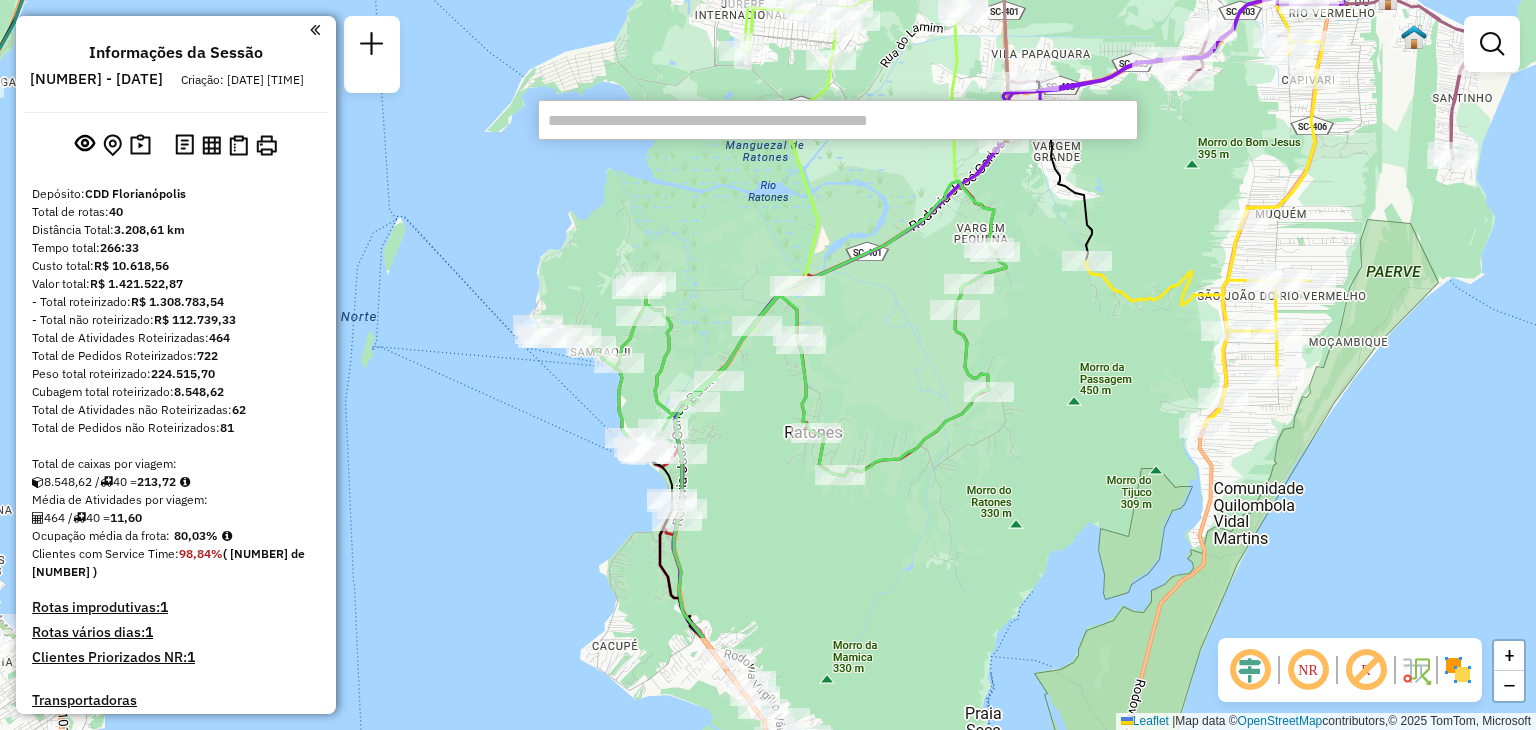 drag, startPoint x: 962, startPoint y: 349, endPoint x: 1116, endPoint y: 184, distance: 225.70113 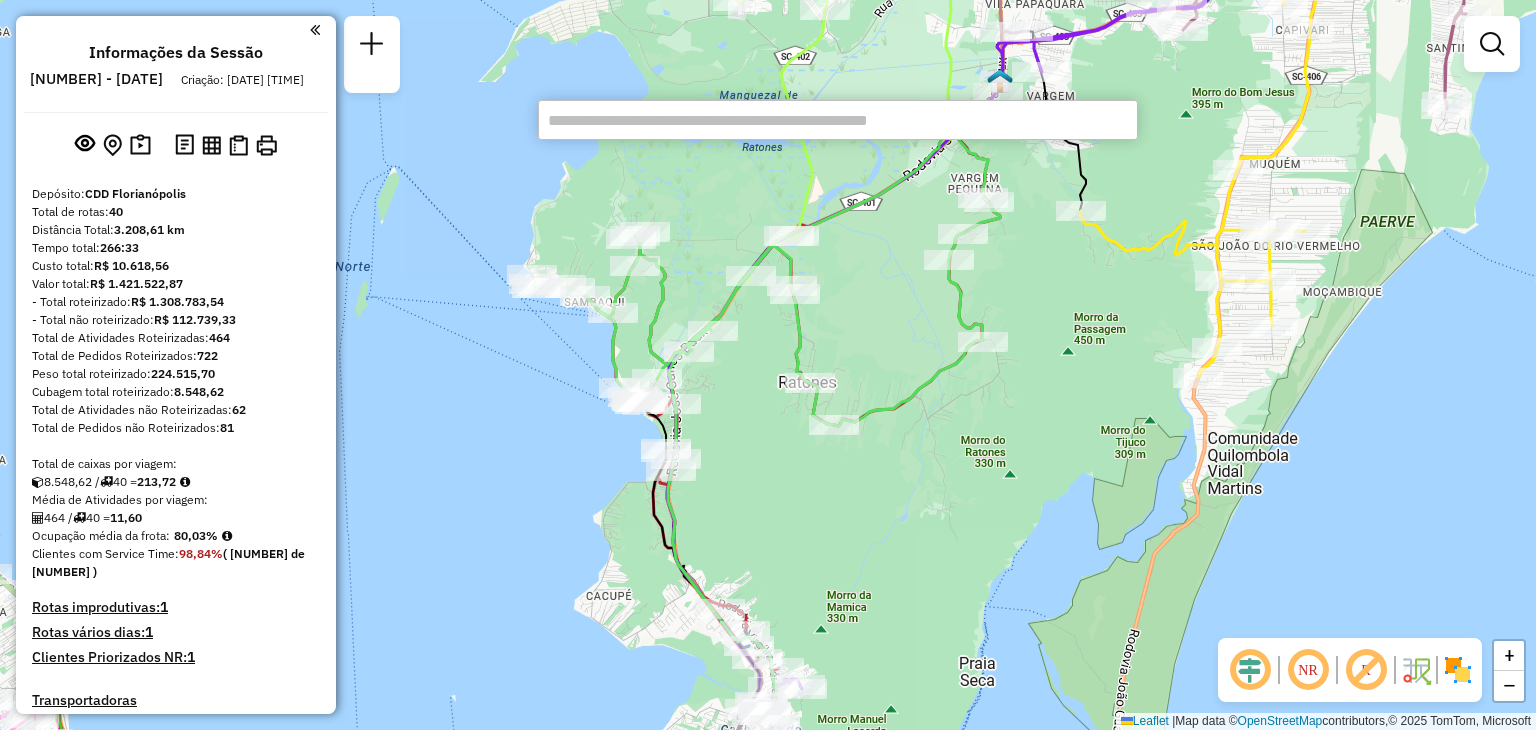drag, startPoint x: 1070, startPoint y: 498, endPoint x: 1064, endPoint y: 448, distance: 50.358715 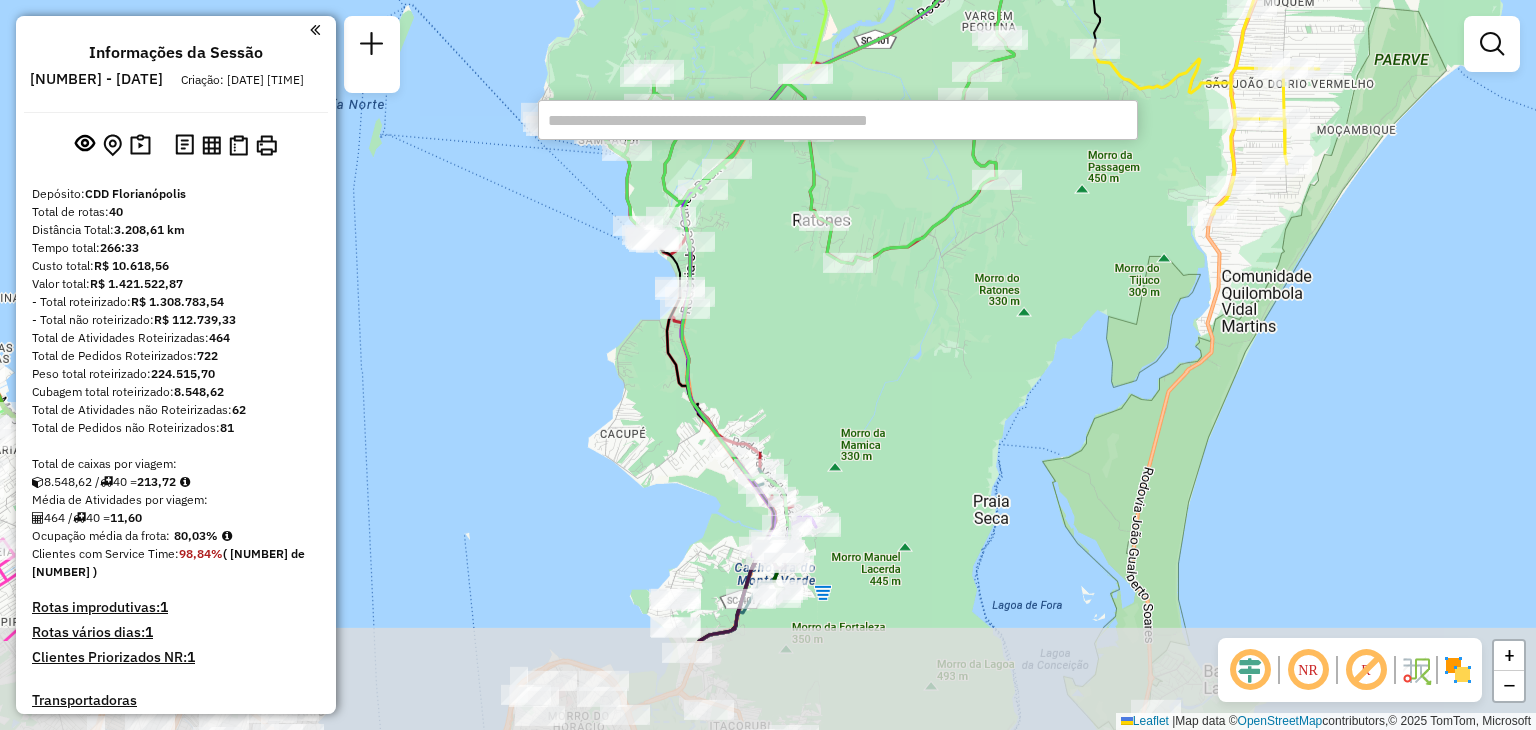 drag, startPoint x: 1044, startPoint y: 385, endPoint x: 1058, endPoint y: 161, distance: 224.43707 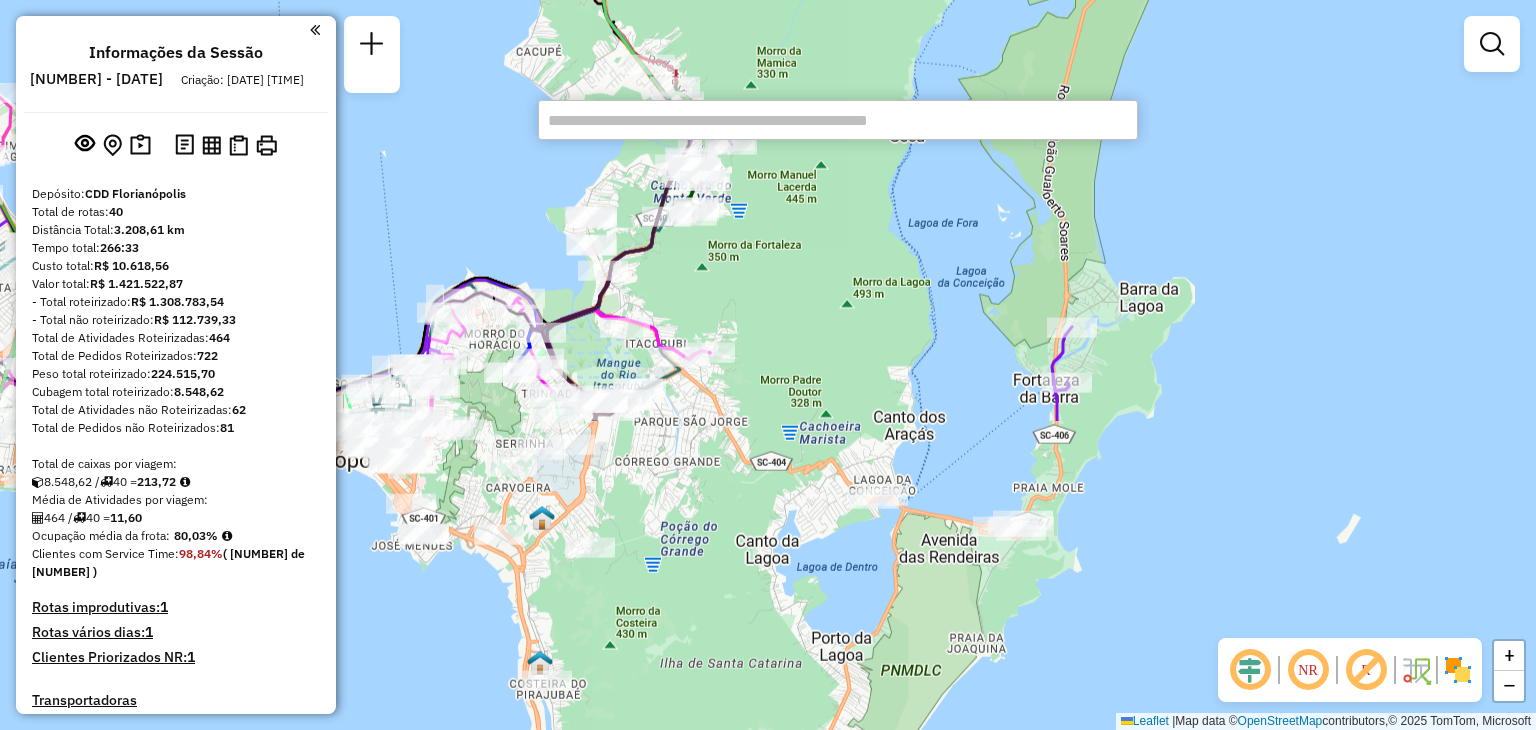 drag, startPoint x: 919, startPoint y: 561, endPoint x: 835, endPoint y: 179, distance: 391.1266 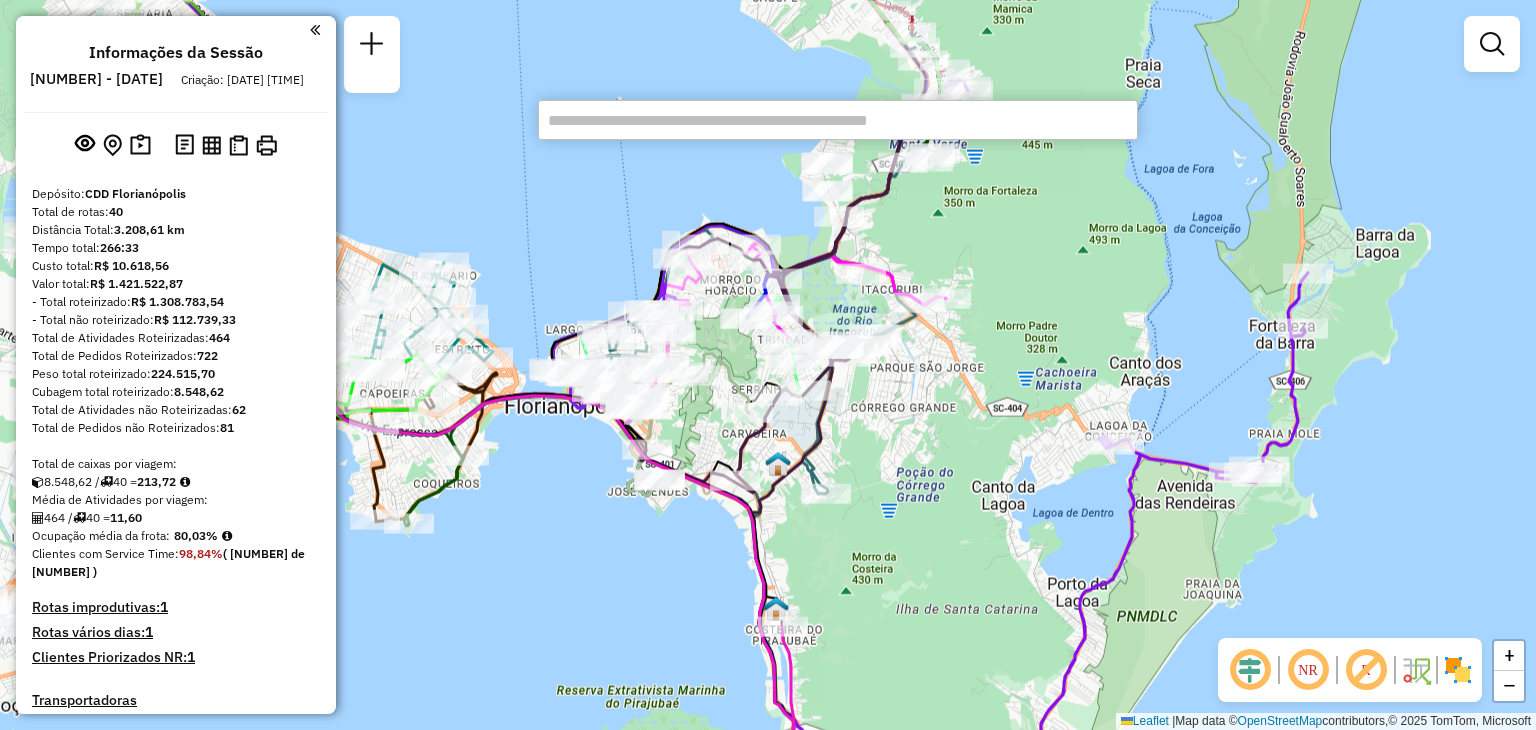drag, startPoint x: 676, startPoint y: 525, endPoint x: 912, endPoint y: 471, distance: 242.09915 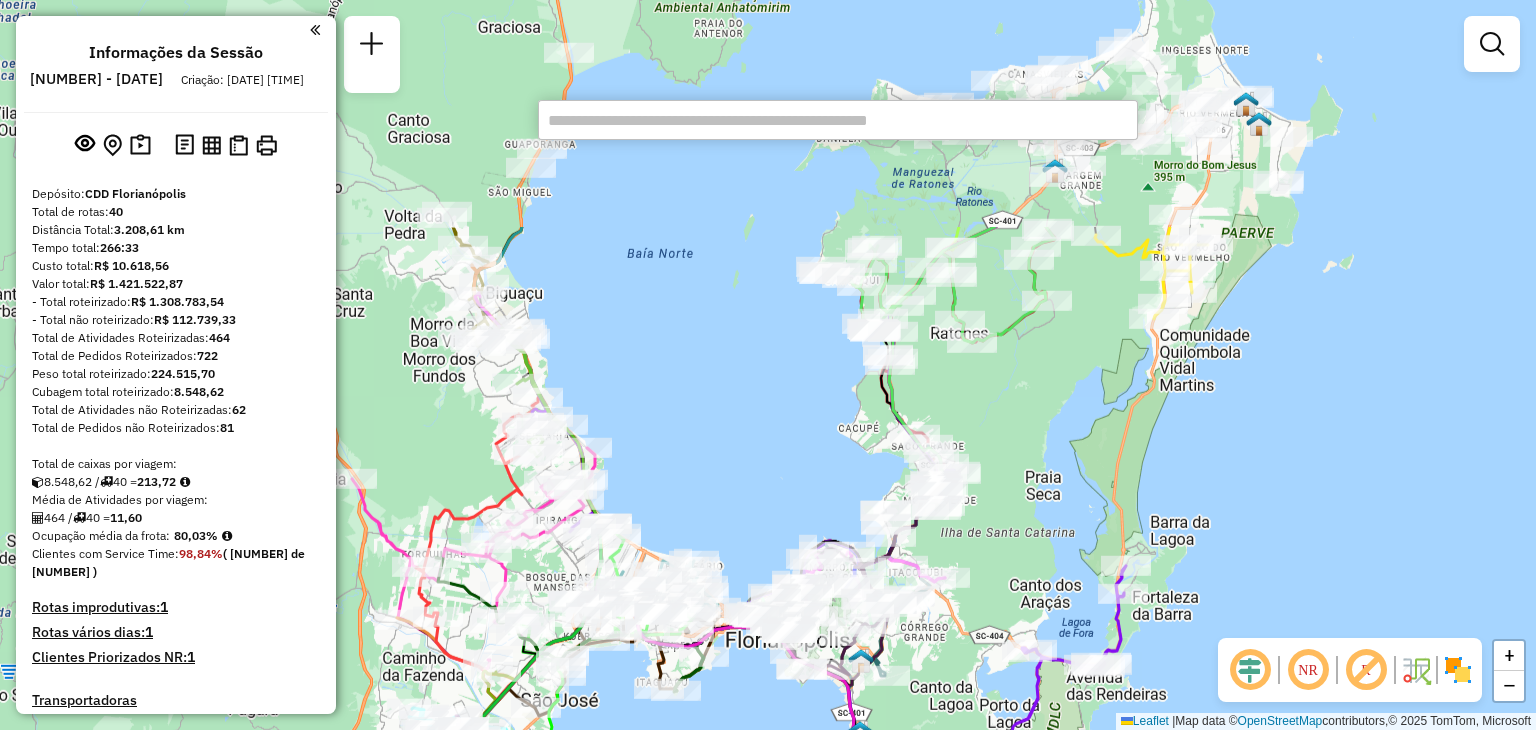 drag, startPoint x: 1063, startPoint y: 253, endPoint x: 1036, endPoint y: 553, distance: 301.21255 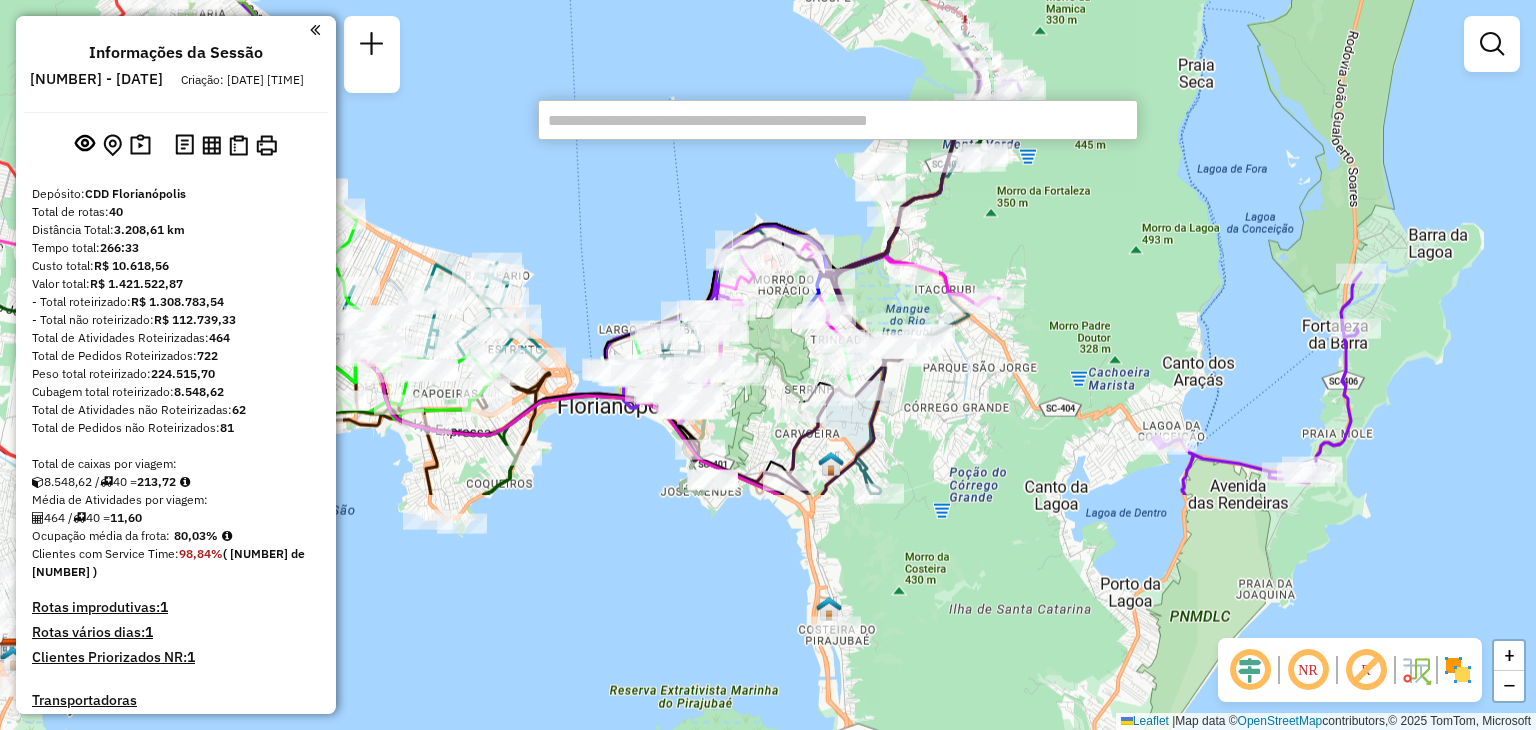 drag, startPoint x: 966, startPoint y: 629, endPoint x: 1024, endPoint y: 413, distance: 223.65152 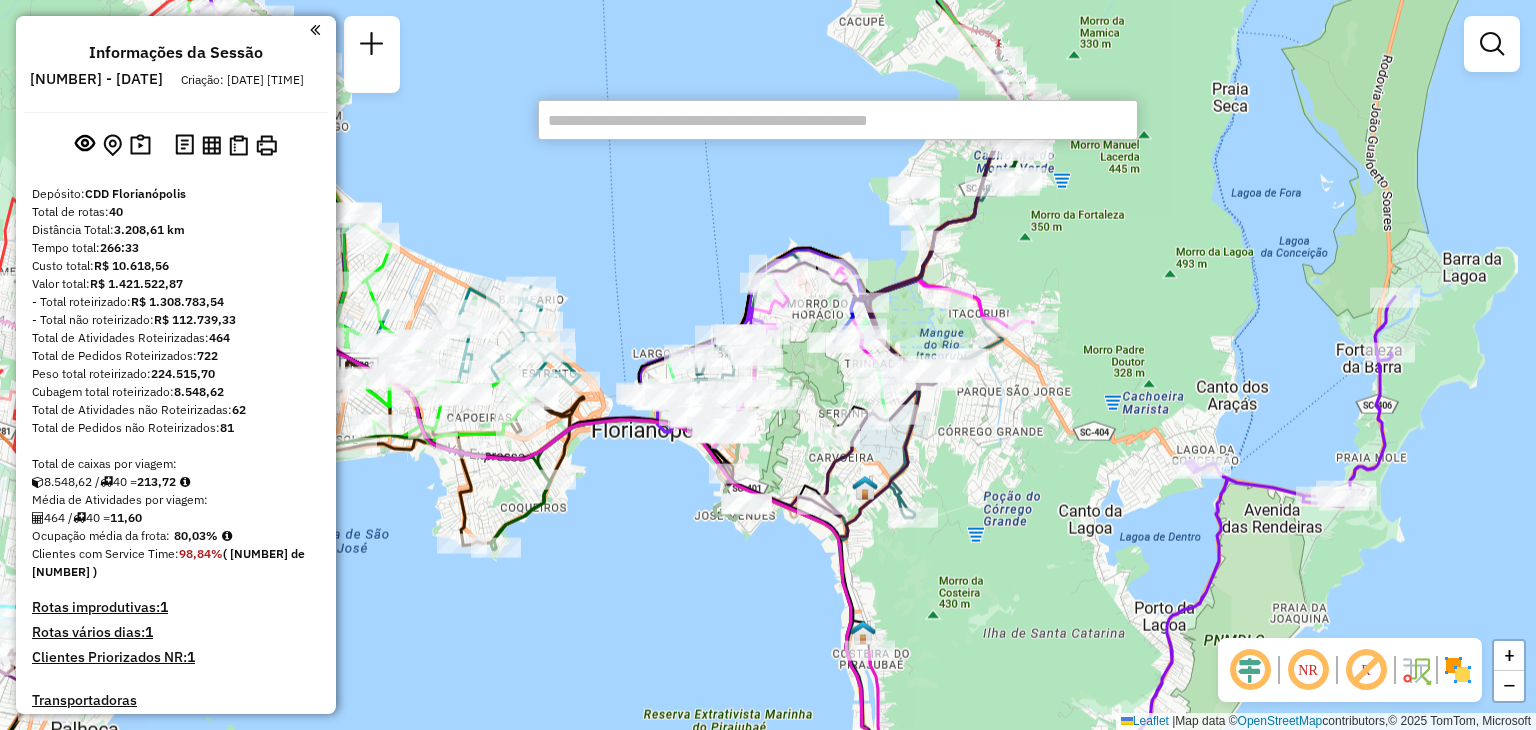 drag, startPoint x: 1024, startPoint y: 235, endPoint x: 1058, endPoint y: 258, distance: 41.04875 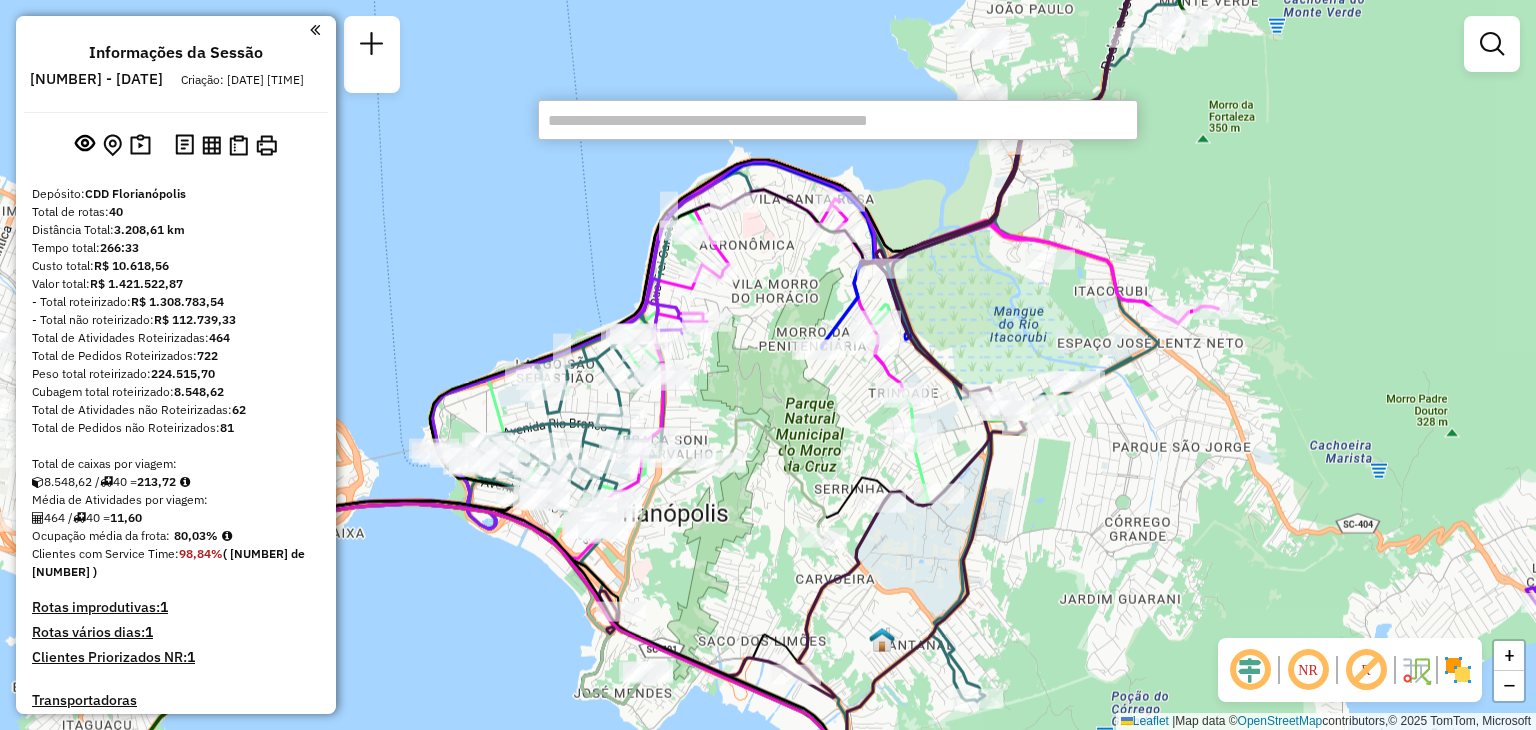 drag, startPoint x: 942, startPoint y: 272, endPoint x: 1186, endPoint y: 219, distance: 249.6898 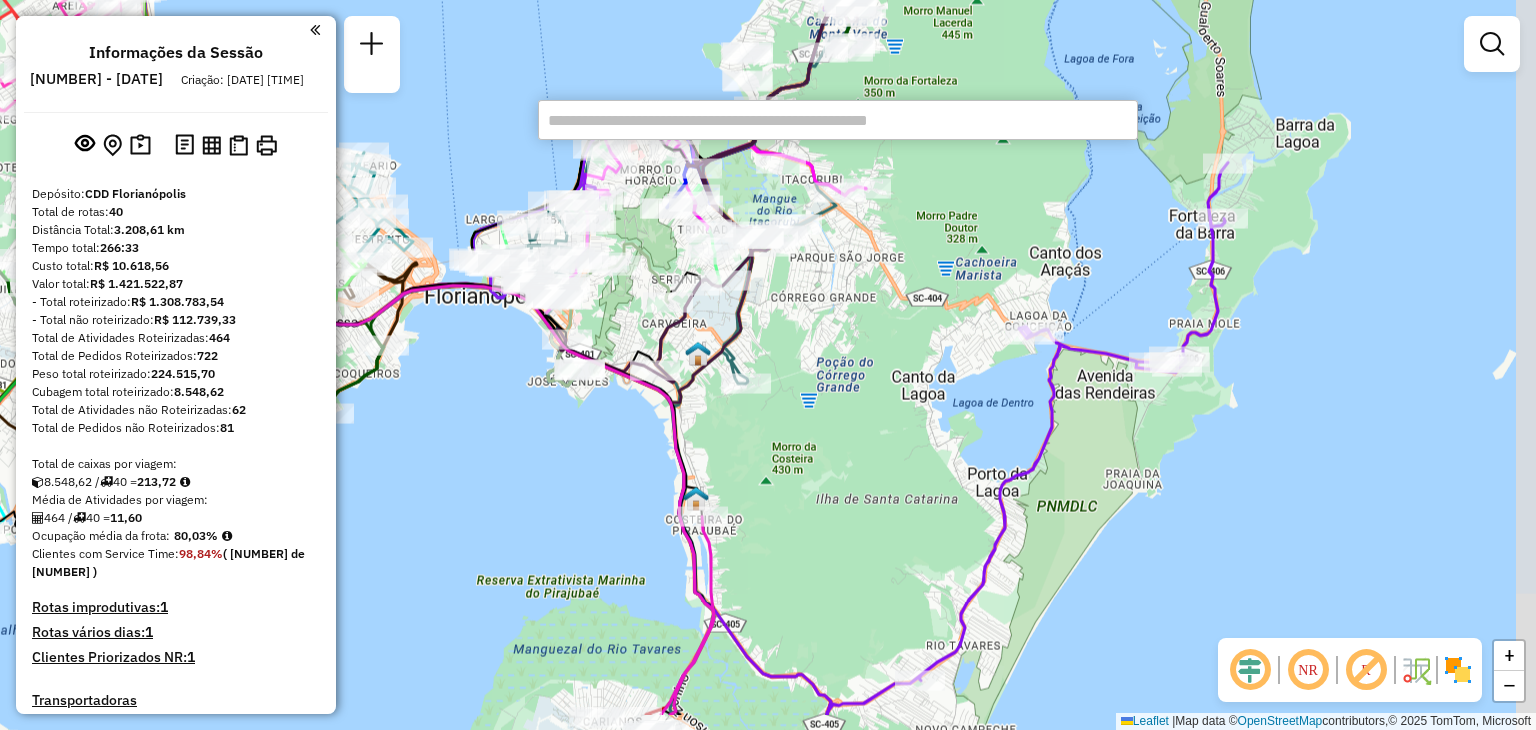drag, startPoint x: 1260, startPoint y: 475, endPoint x: 902, endPoint y: 387, distance: 368.657 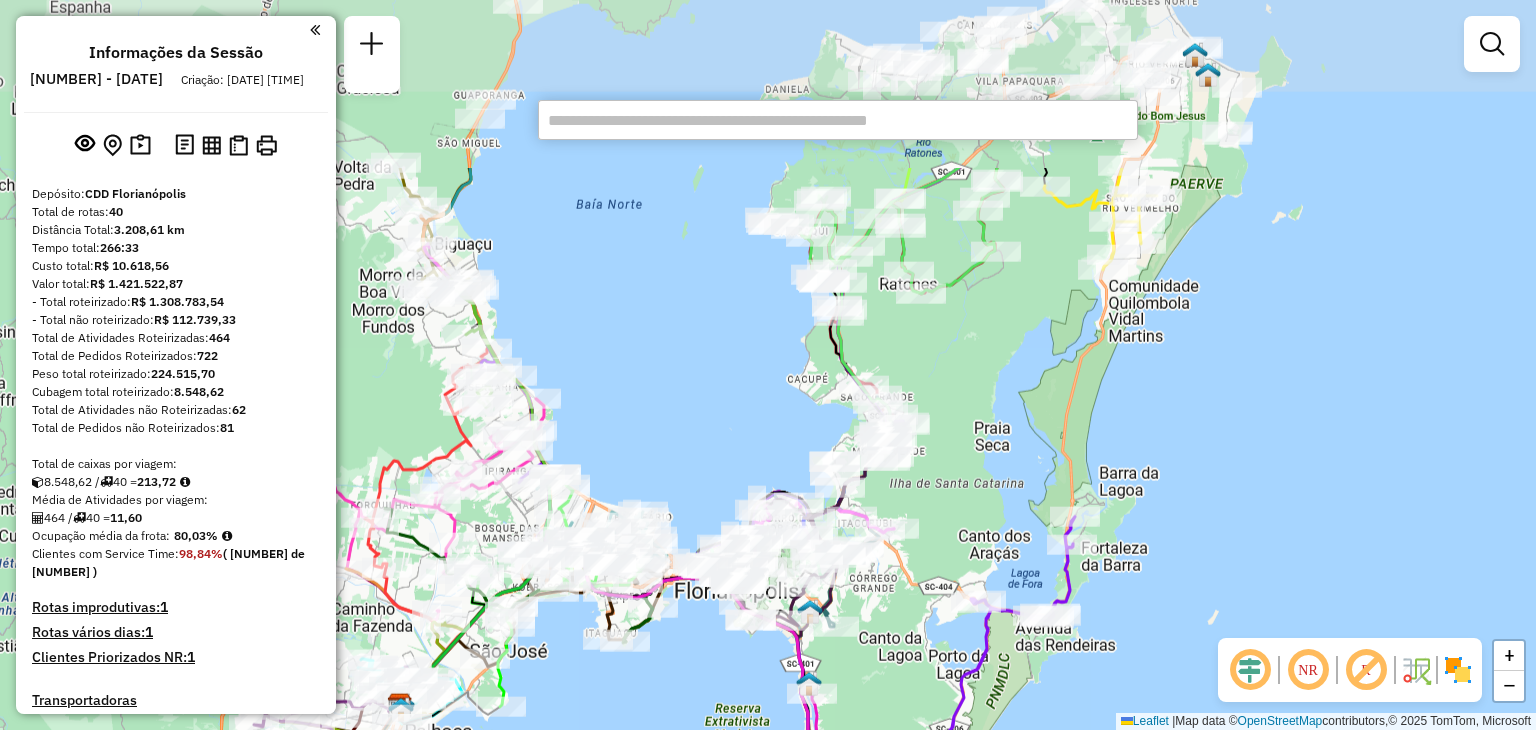 drag, startPoint x: 1058, startPoint y: 459, endPoint x: 1066, endPoint y: 672, distance: 213.15018 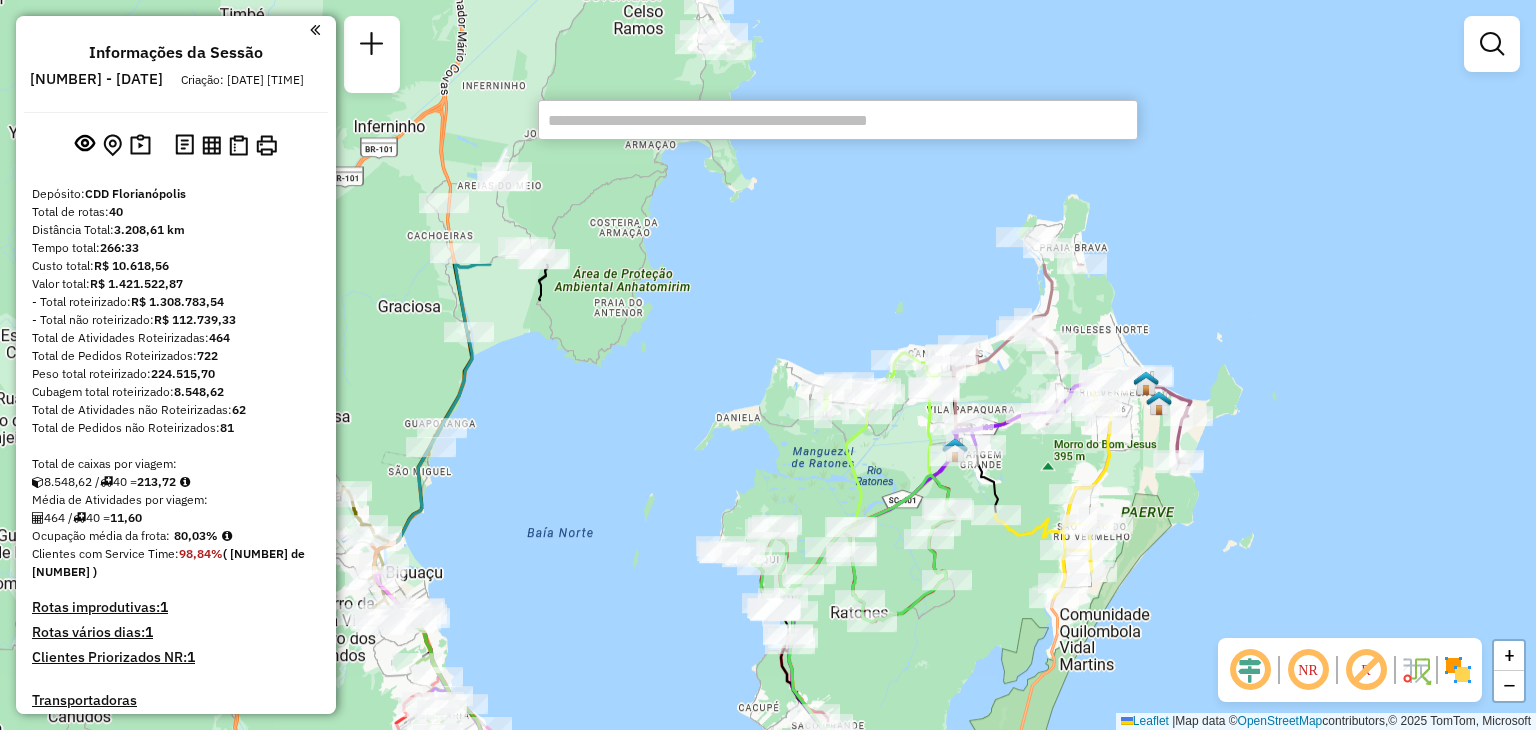 drag, startPoint x: 977, startPoint y: 350, endPoint x: 929, endPoint y: 687, distance: 340.40125 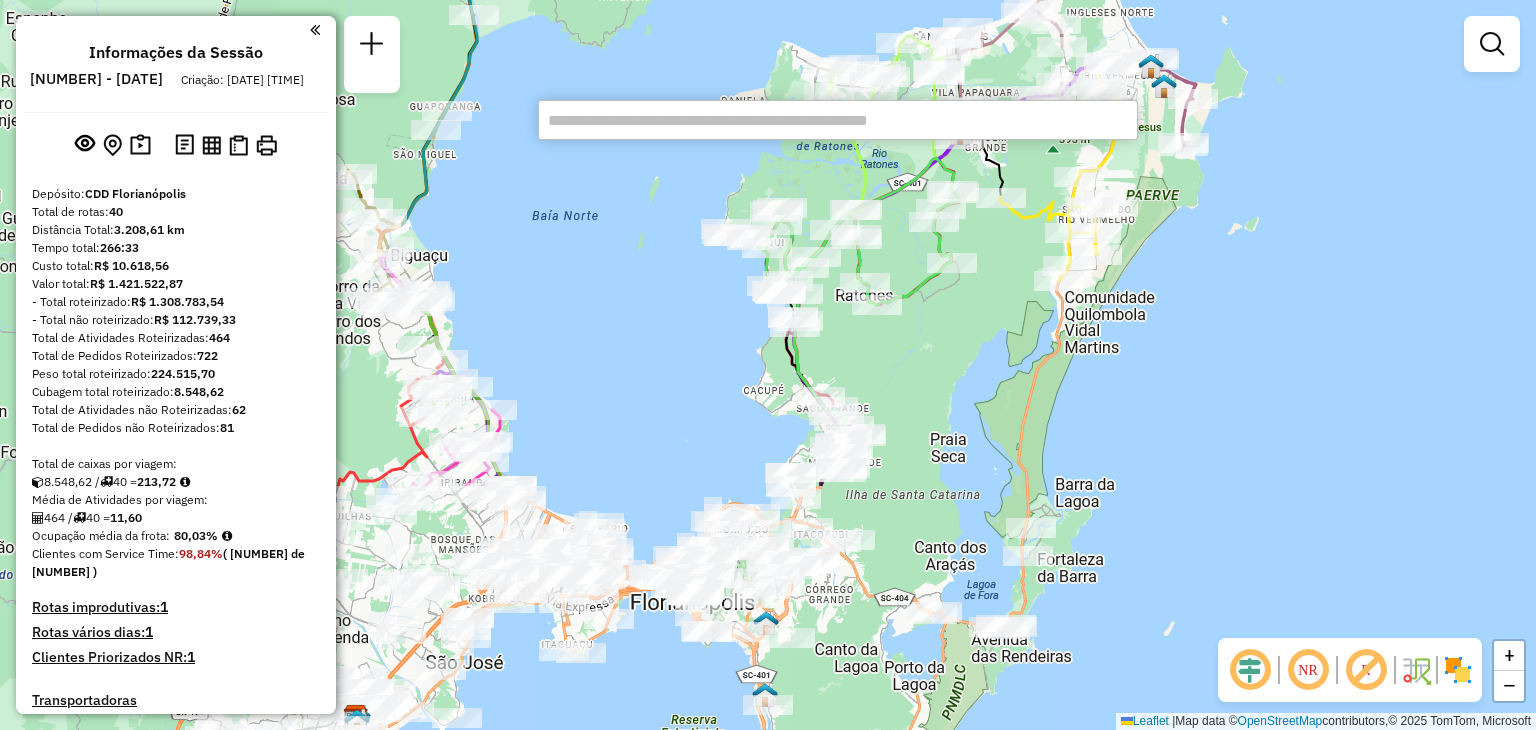 drag, startPoint x: 1020, startPoint y: 589, endPoint x: 1052, endPoint y: 435, distance: 157.28954 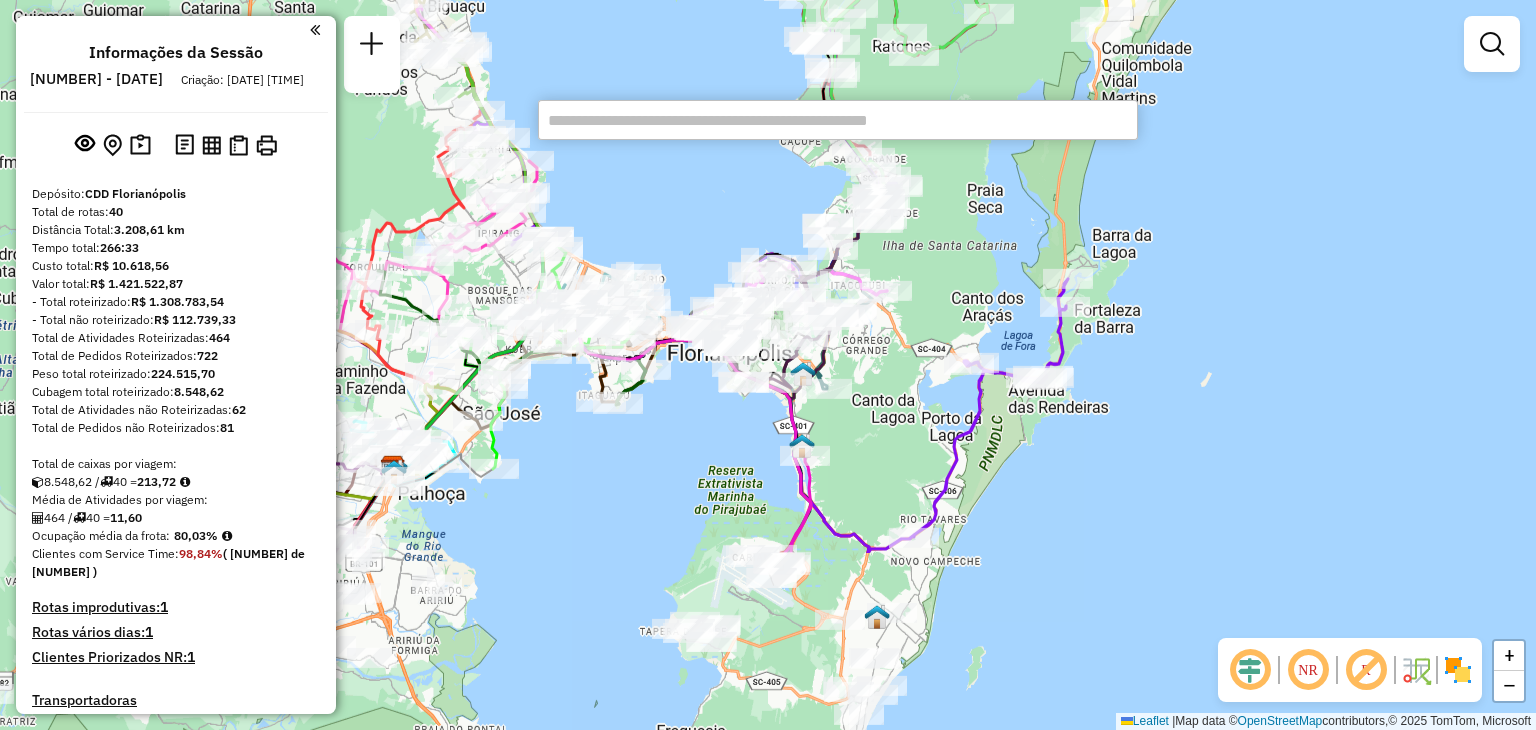 drag, startPoint x: 1079, startPoint y: 593, endPoint x: 1123, endPoint y: 350, distance: 246.95142 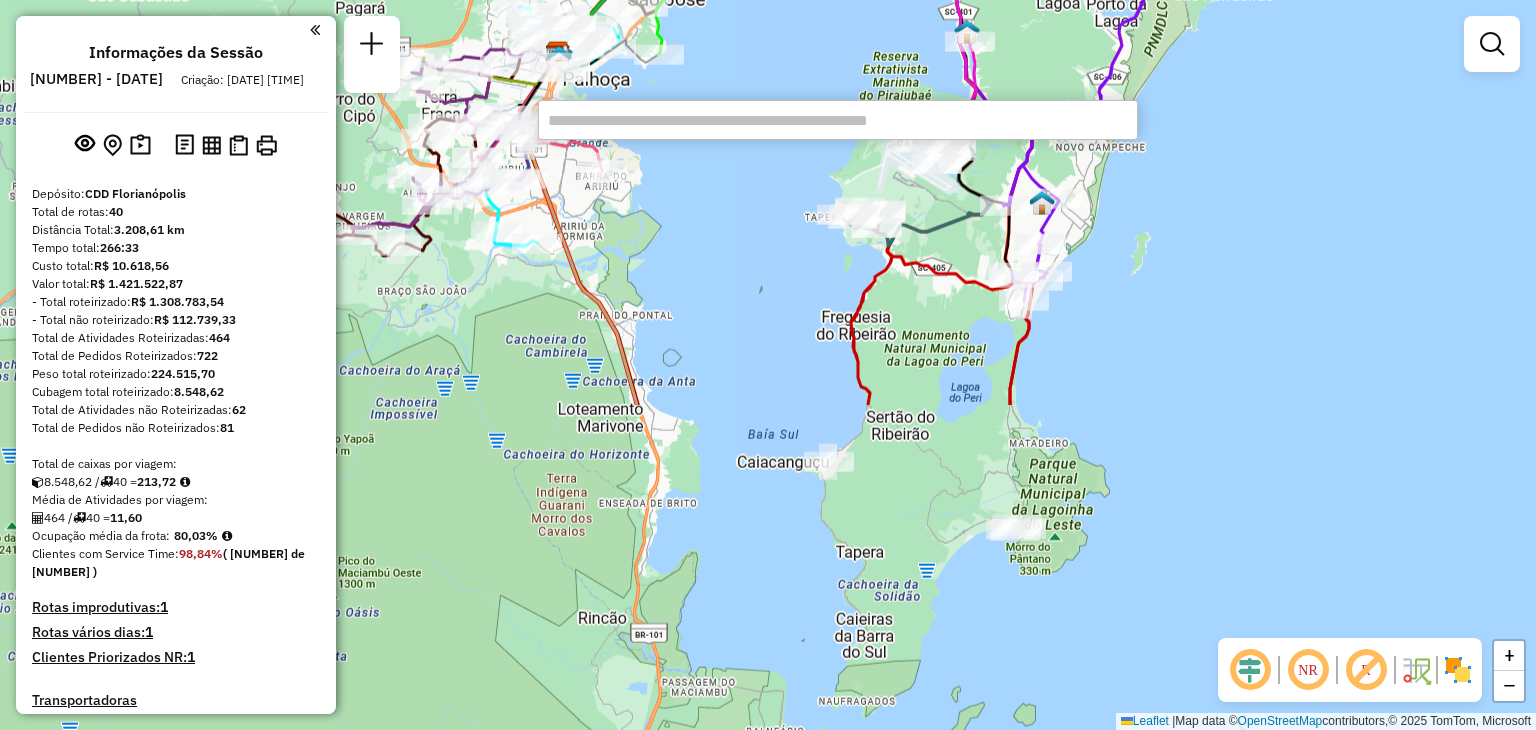 drag, startPoint x: 977, startPoint y: 623, endPoint x: 1132, endPoint y: 232, distance: 420.60196 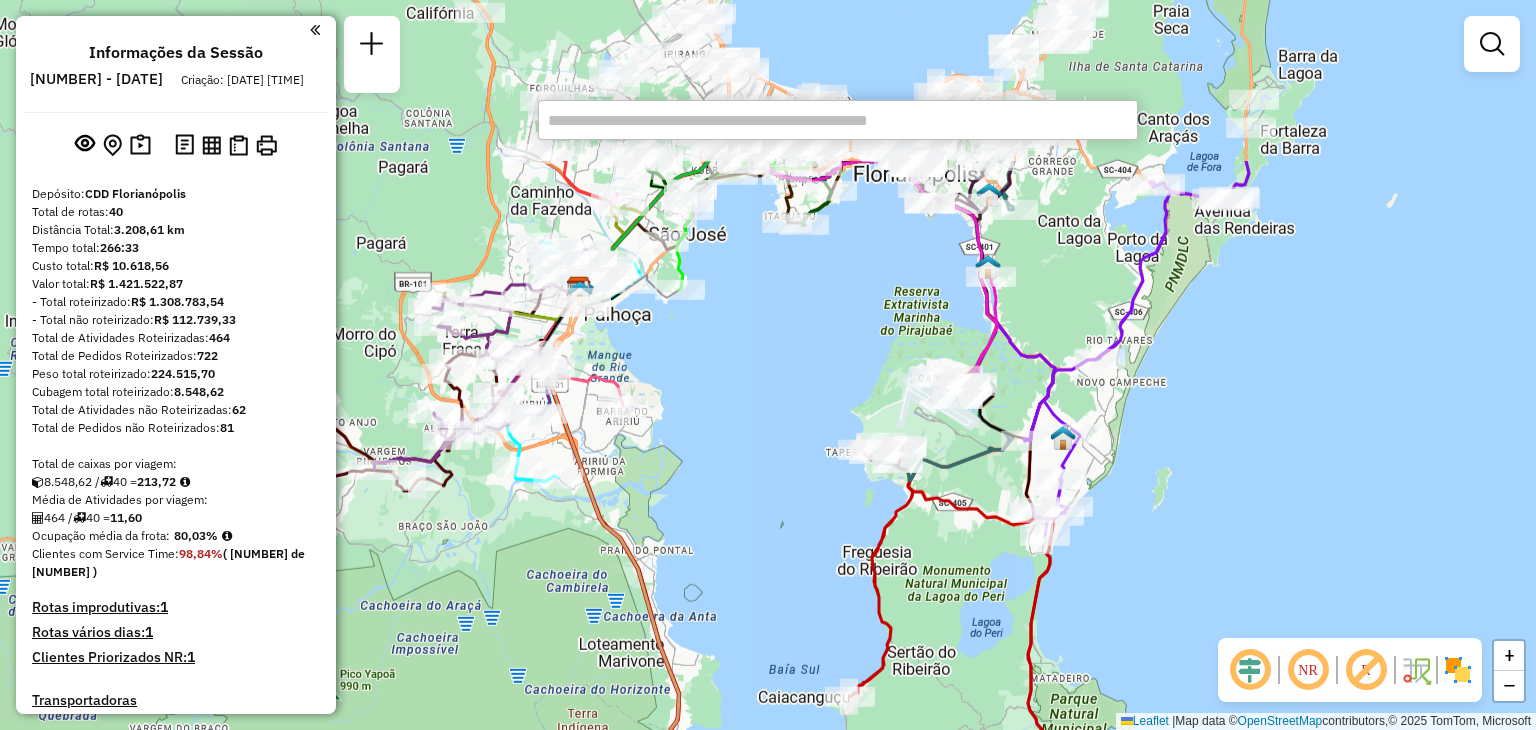 drag, startPoint x: 1051, startPoint y: 345, endPoint x: 1093, endPoint y: 577, distance: 235.77107 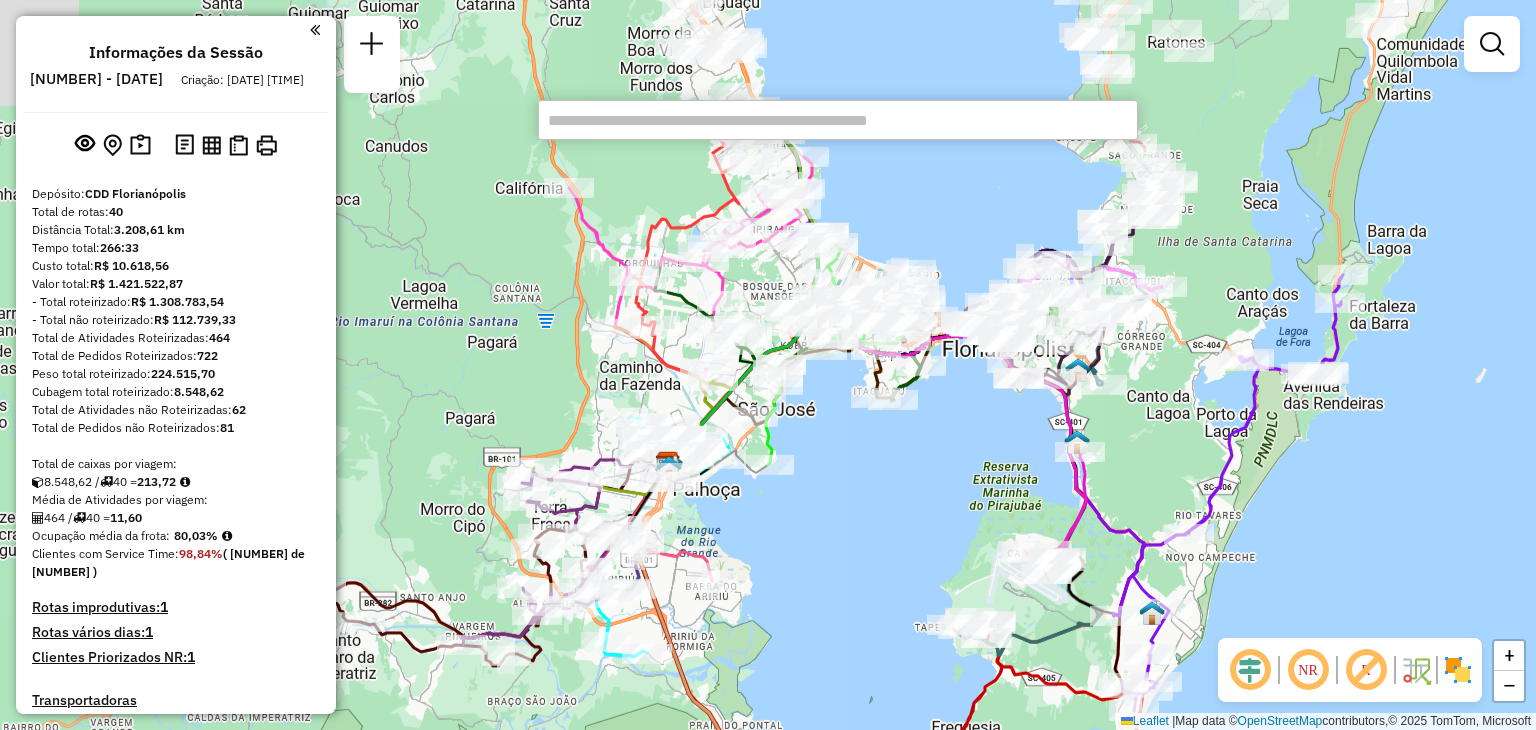 drag, startPoint x: 786, startPoint y: 321, endPoint x: 841, endPoint y: 489, distance: 176.77386 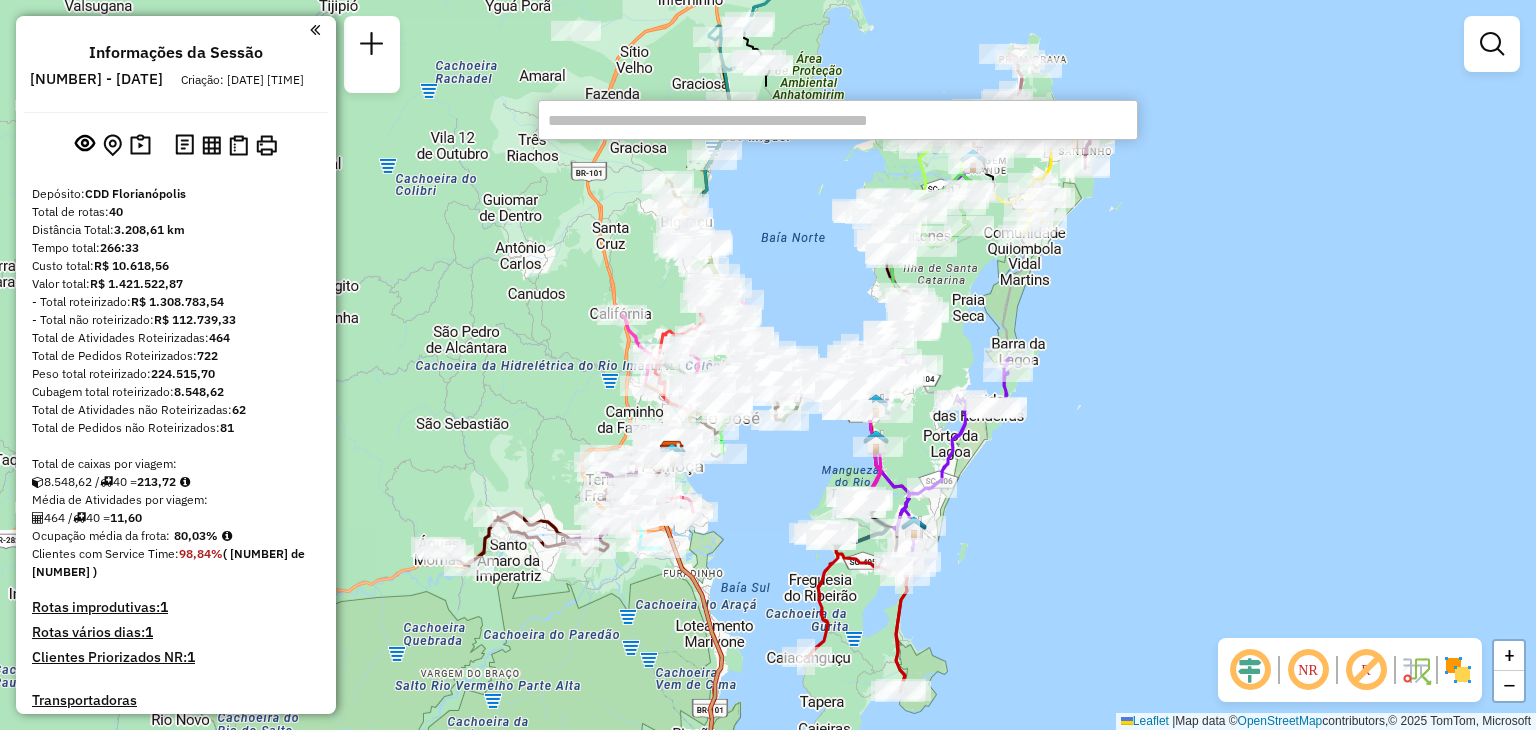 drag, startPoint x: 920, startPoint y: 477, endPoint x: 824, endPoint y: 505, distance: 100 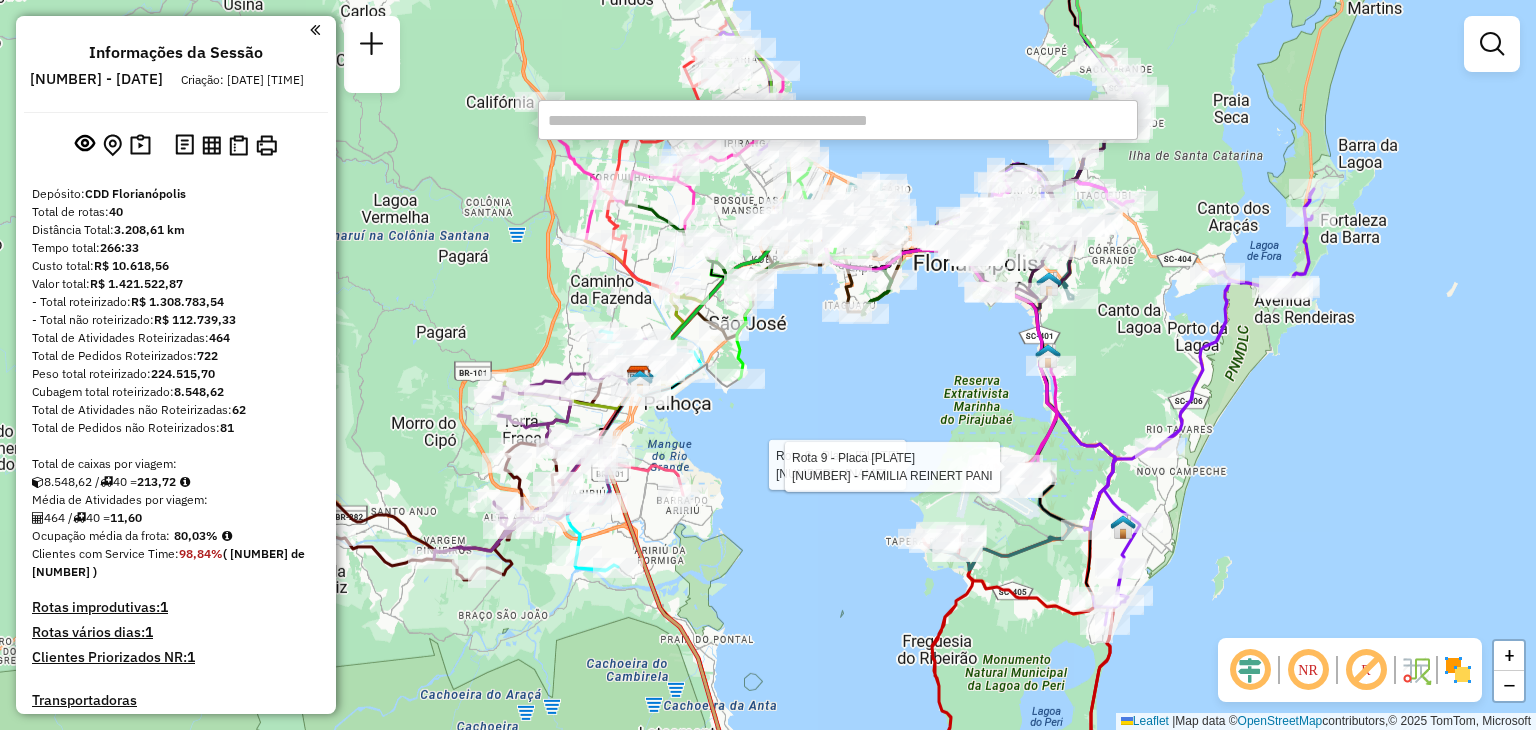 drag, startPoint x: 748, startPoint y: 477, endPoint x: 908, endPoint y: 415, distance: 171.59254 